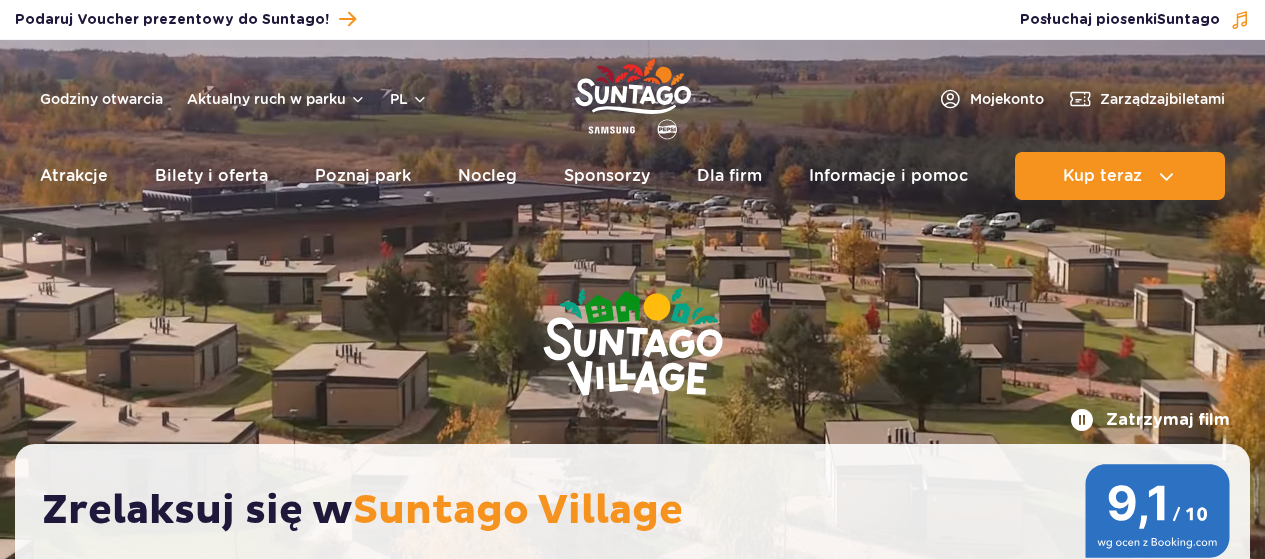 scroll, scrollTop: 0, scrollLeft: 0, axis: both 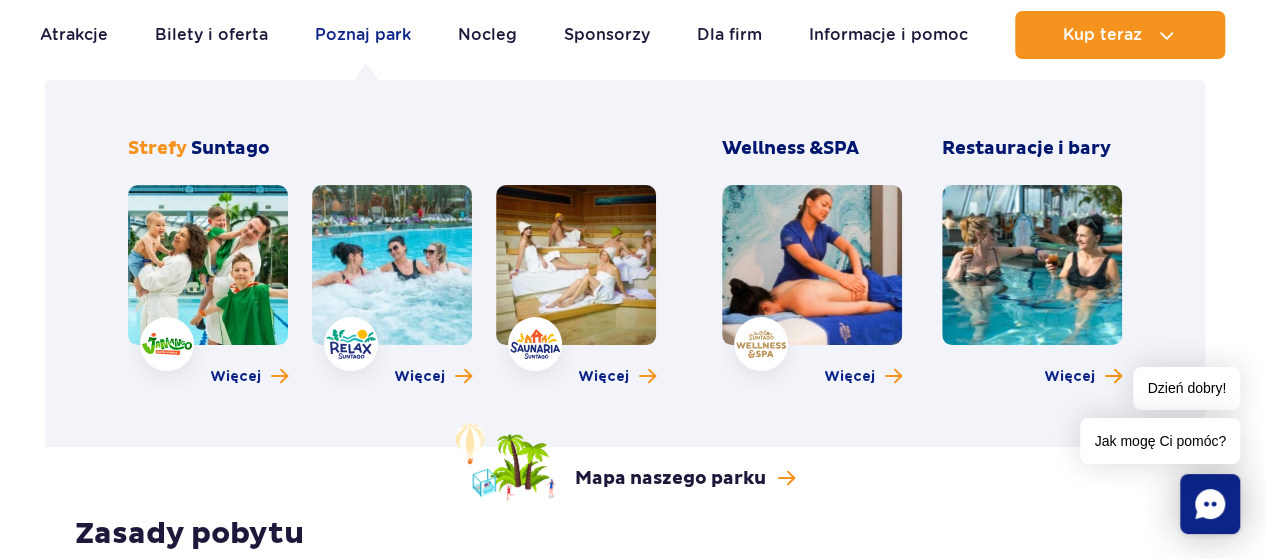 click on "Poznaj park" at bounding box center [363, 35] 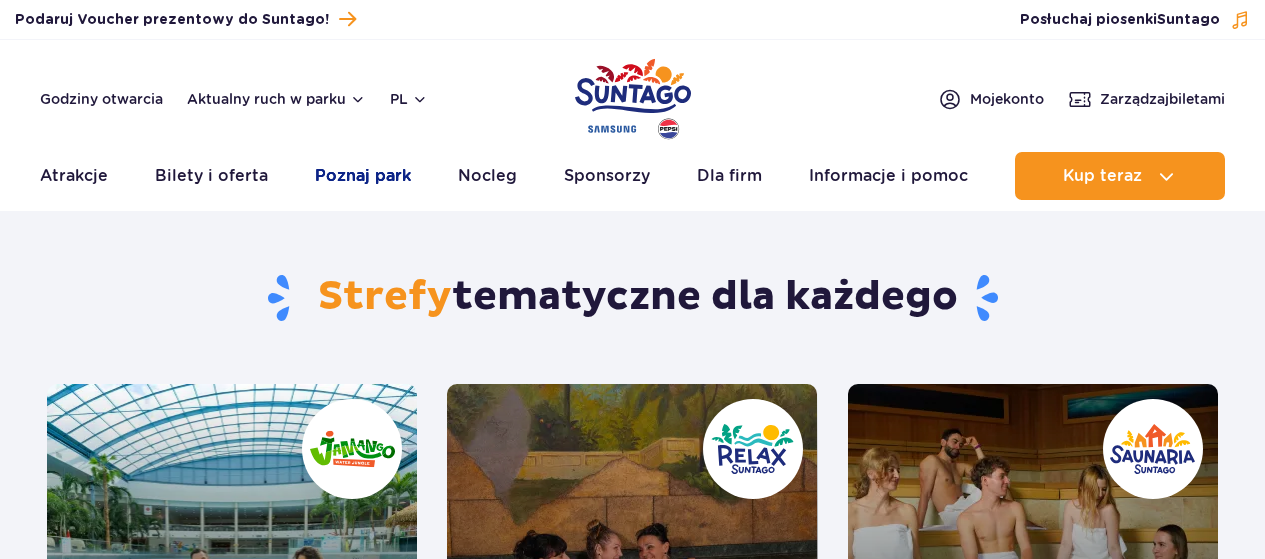 scroll, scrollTop: 0, scrollLeft: 0, axis: both 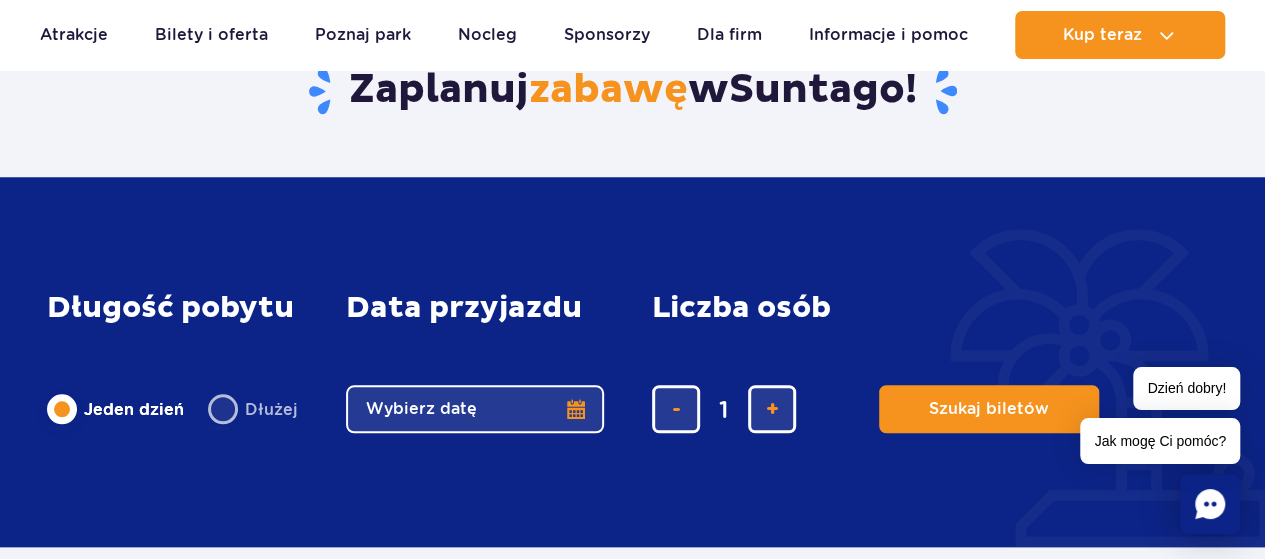 click on "Wybierz datę" at bounding box center [475, 409] 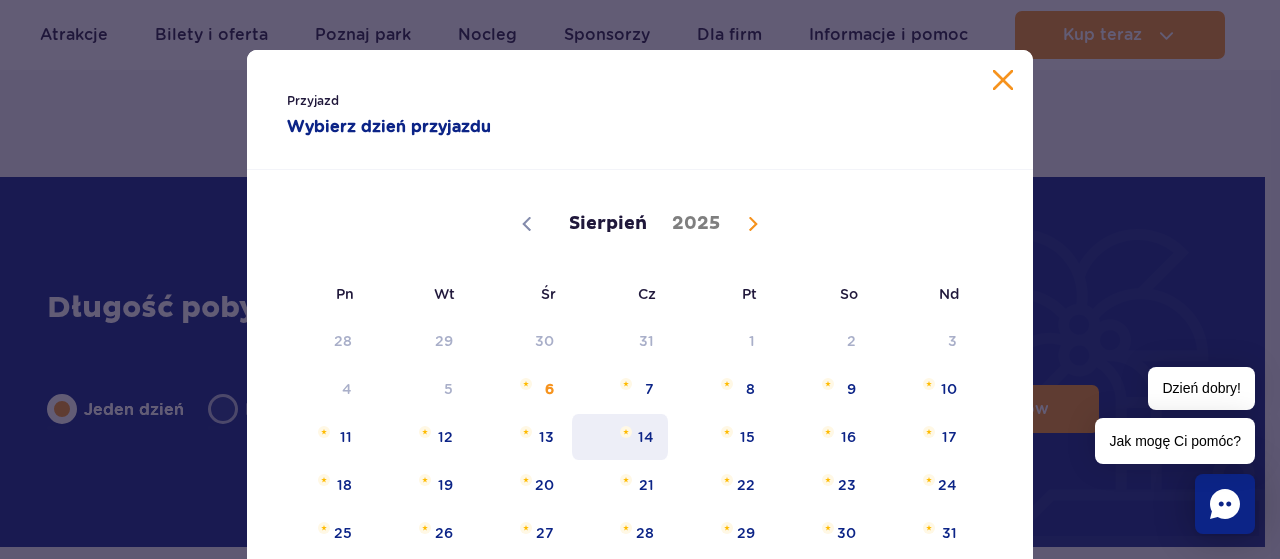 click on "14" at bounding box center (620, 437) 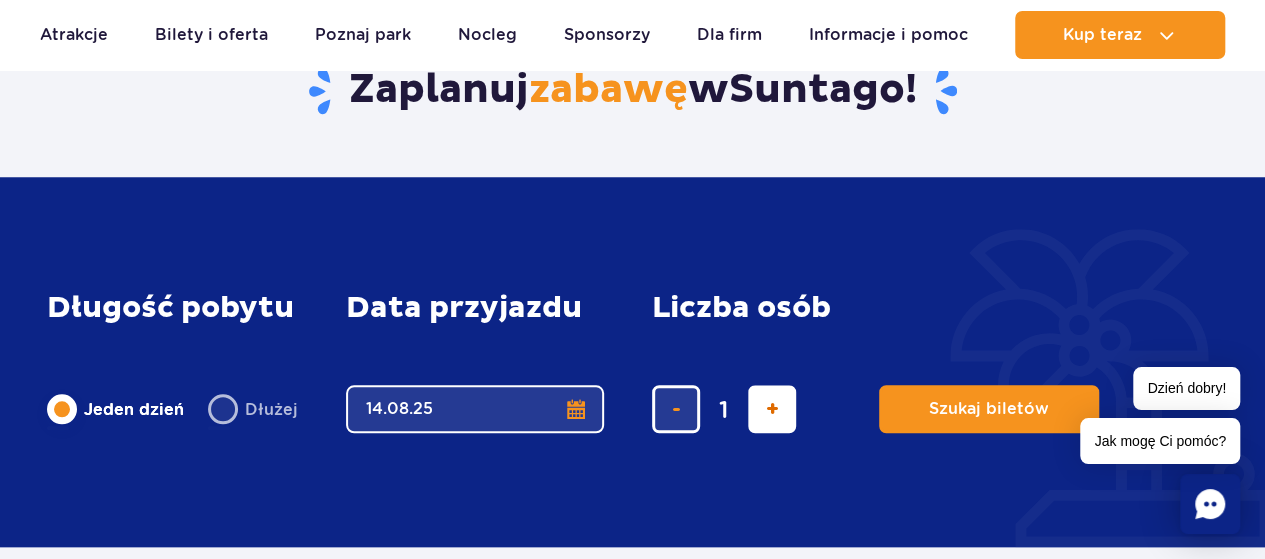 click at bounding box center (772, 409) 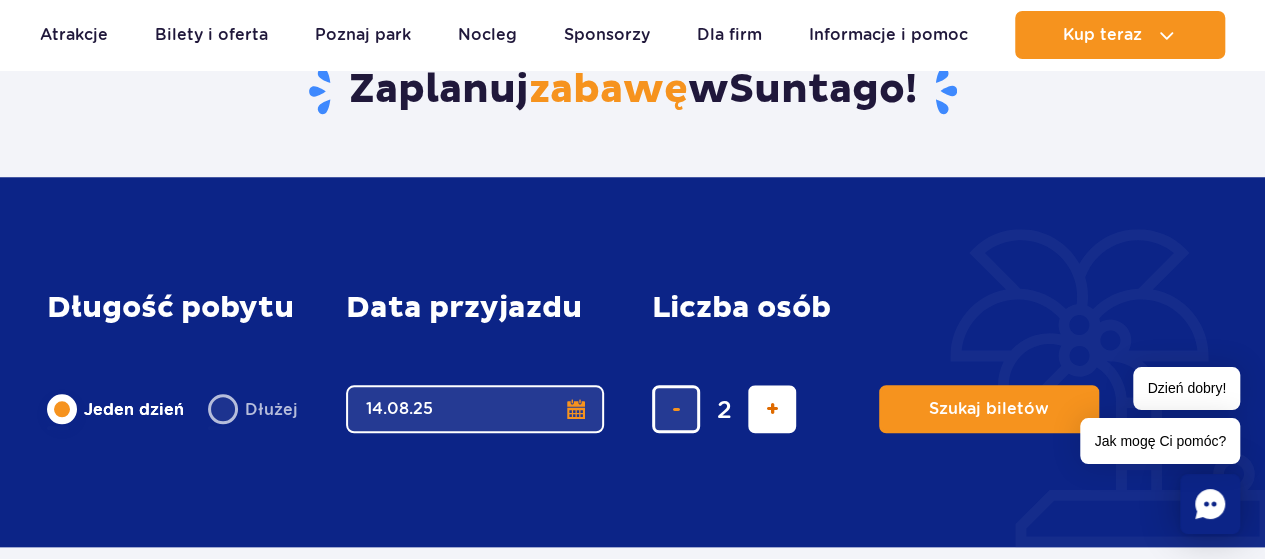 click at bounding box center (772, 409) 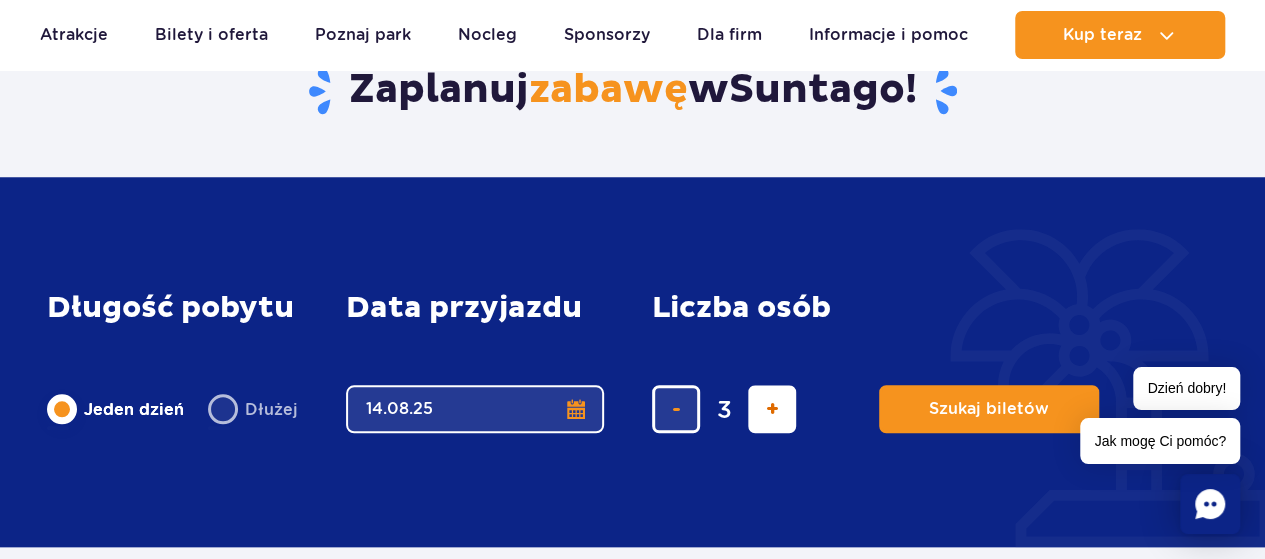 click at bounding box center (772, 409) 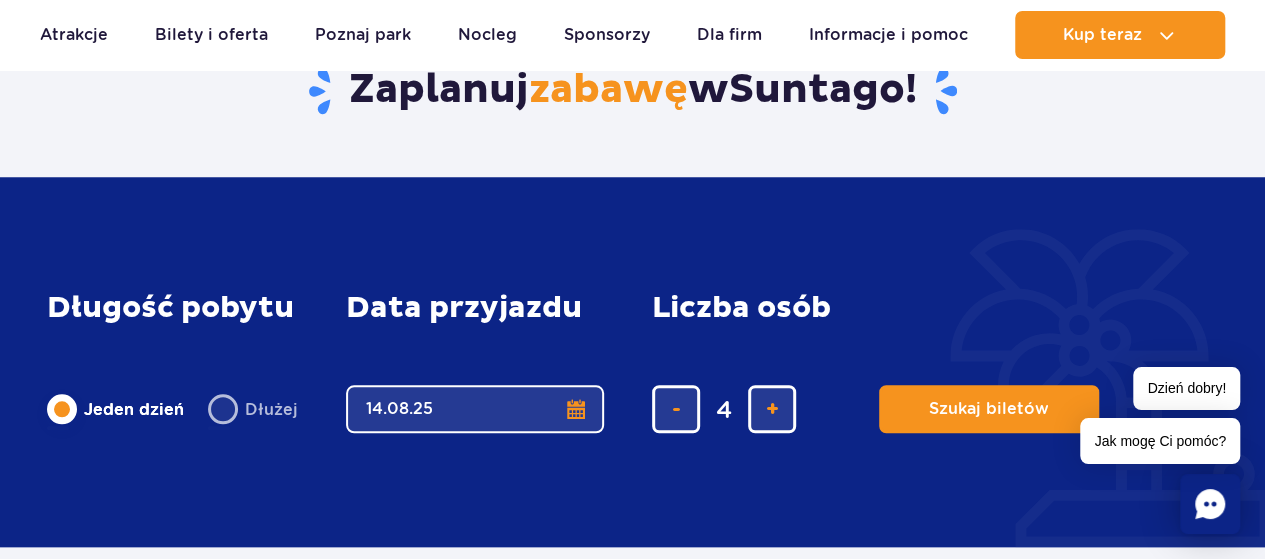 scroll, scrollTop: 909, scrollLeft: 0, axis: vertical 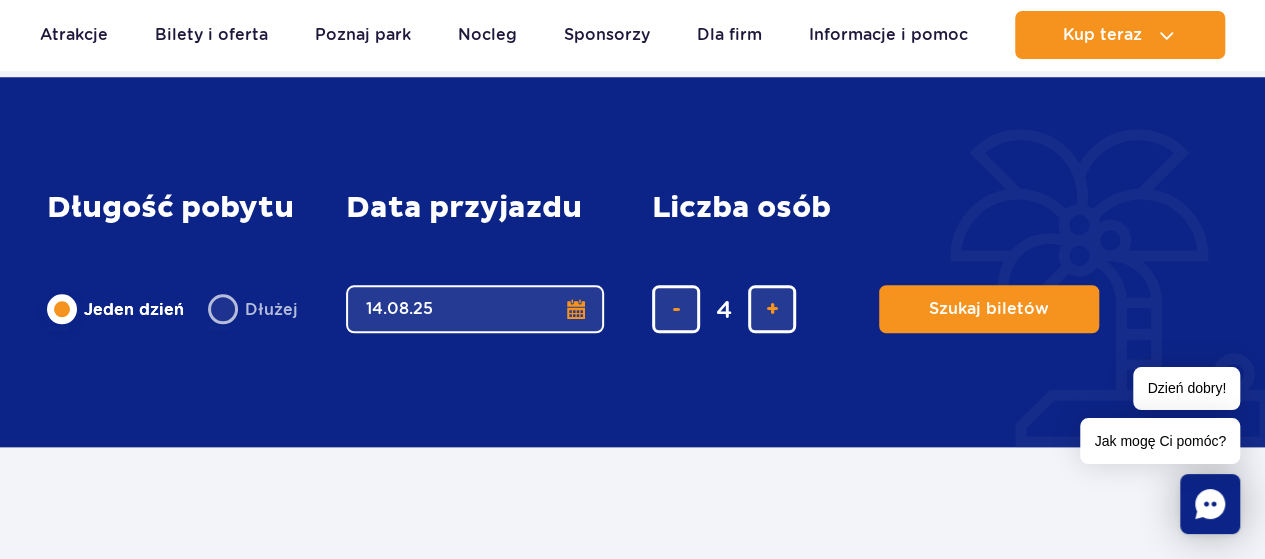 click on "Dłużej" at bounding box center [253, 309] 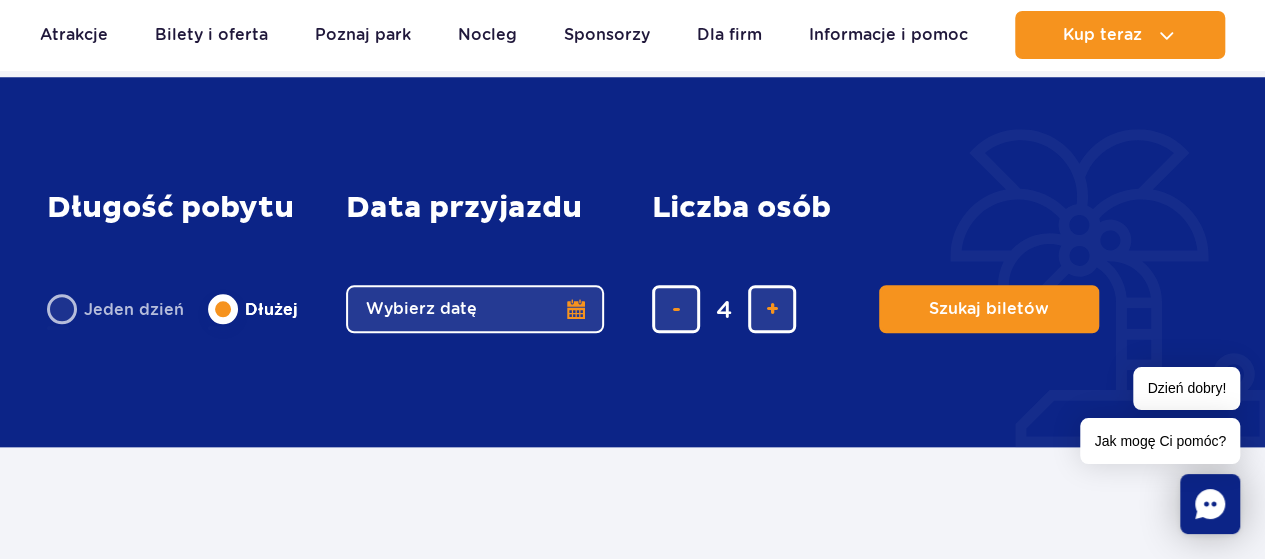 click on "Wybierz datę" at bounding box center [475, 309] 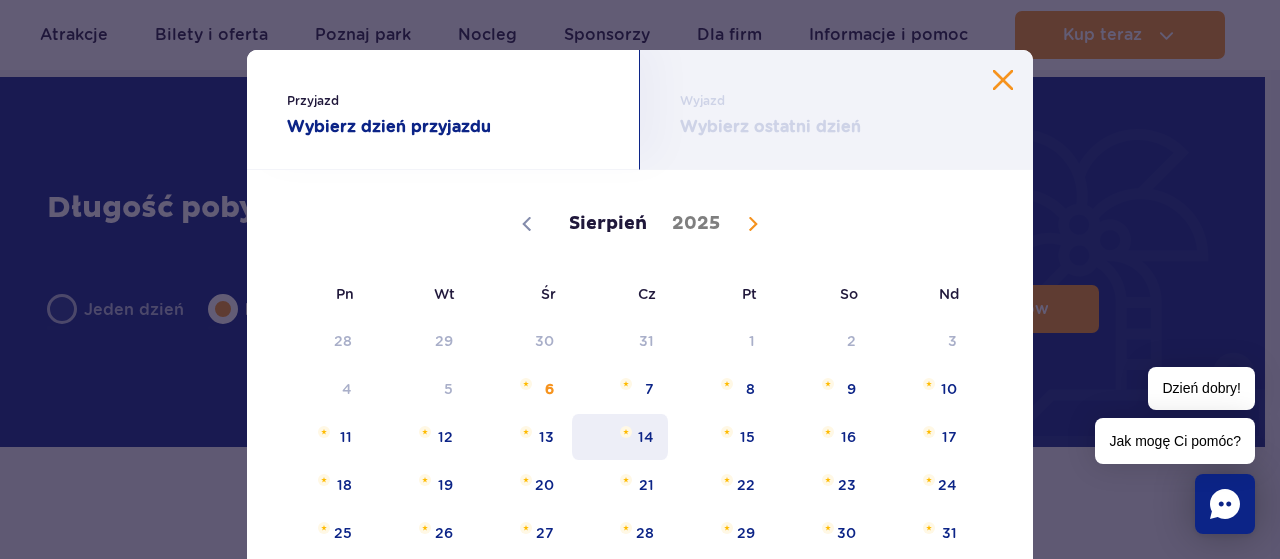 click on "14" at bounding box center (620, 437) 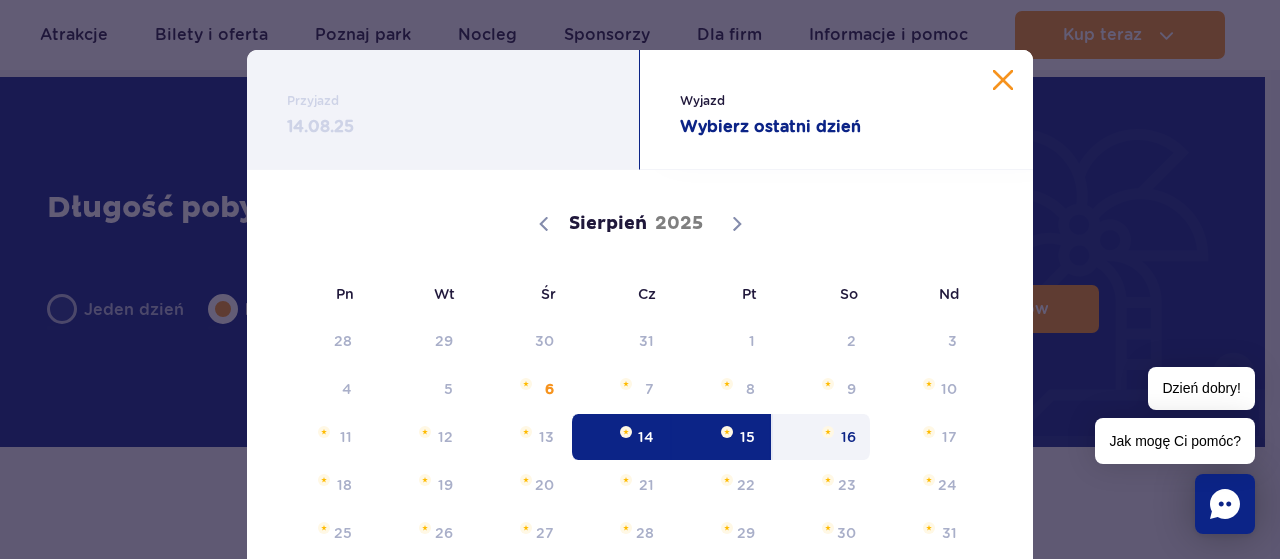 click at bounding box center (1003, 80) 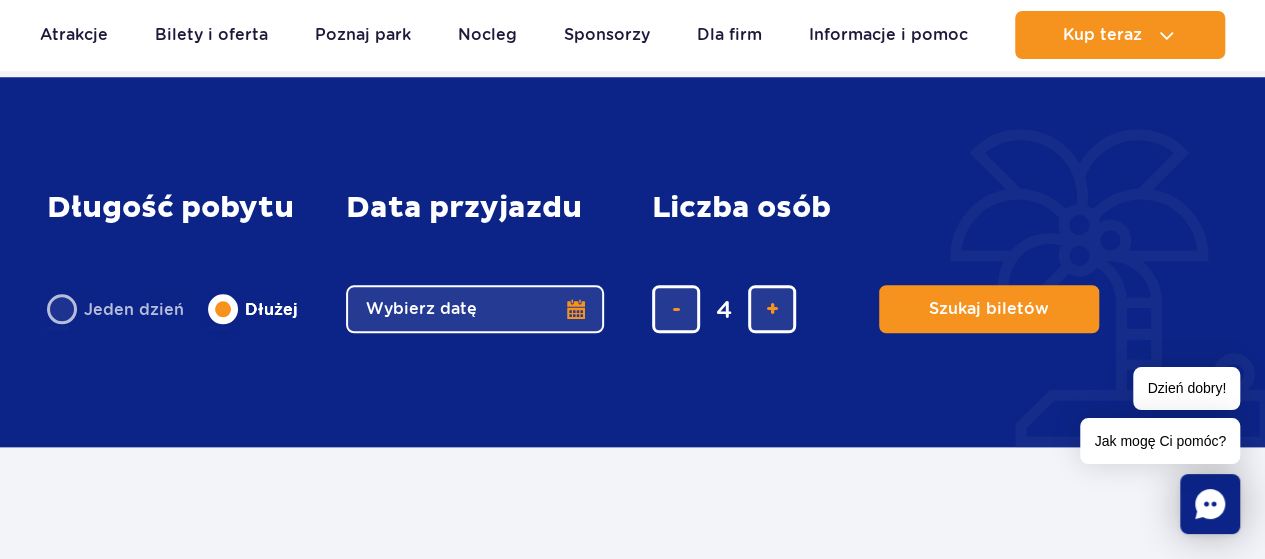 click on "Wybierz datę" at bounding box center (475, 309) 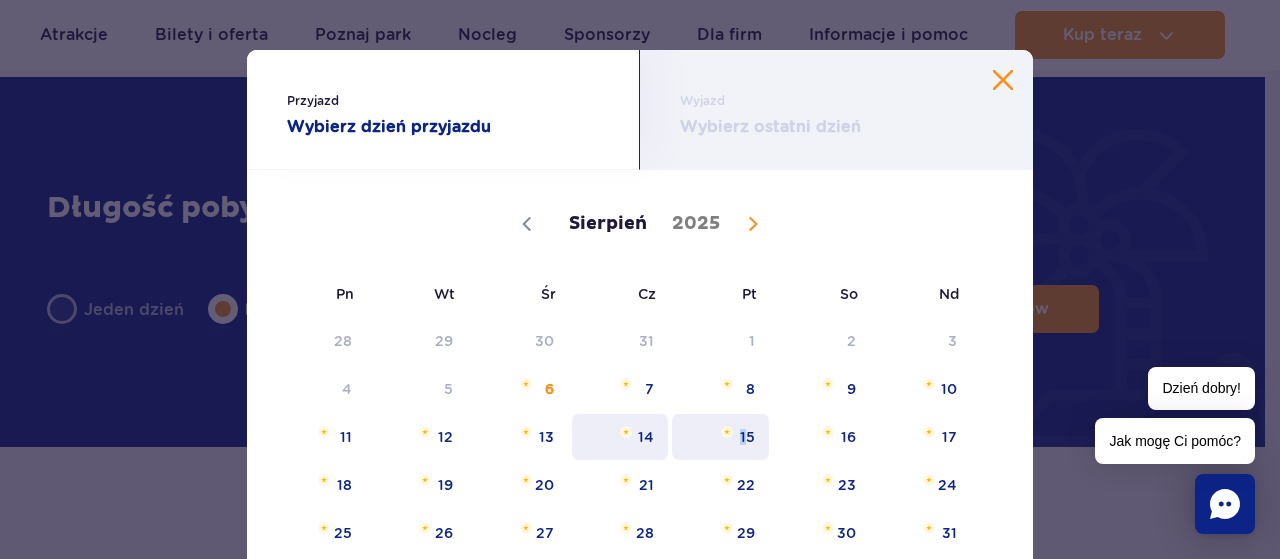 drag, startPoint x: 649, startPoint y: 443, endPoint x: 740, endPoint y: 439, distance: 91.08787 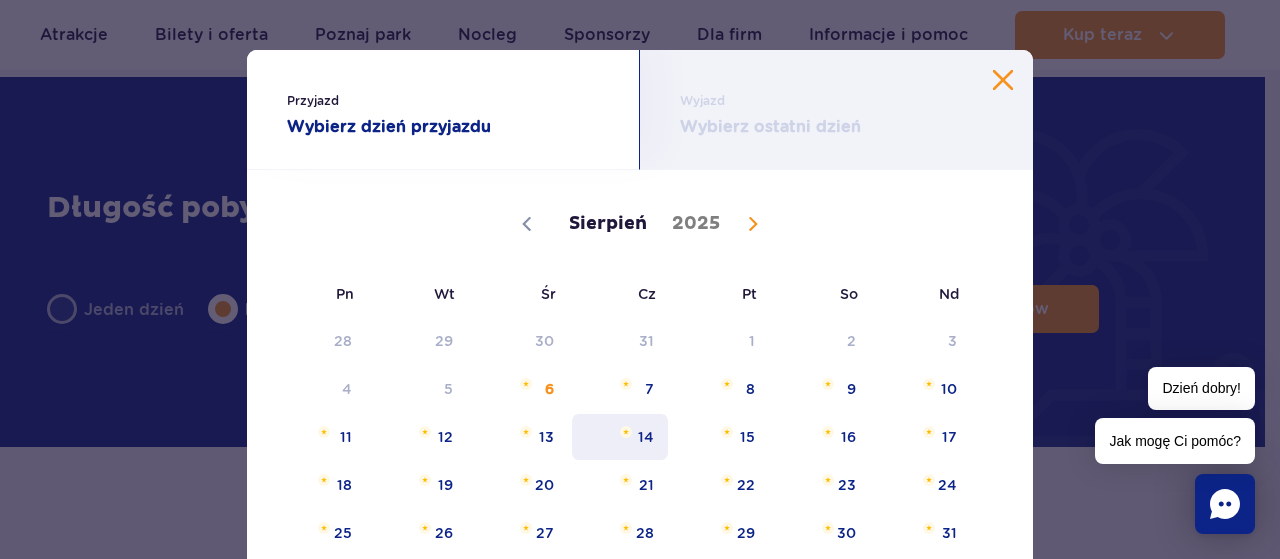 click on "14" at bounding box center [620, 437] 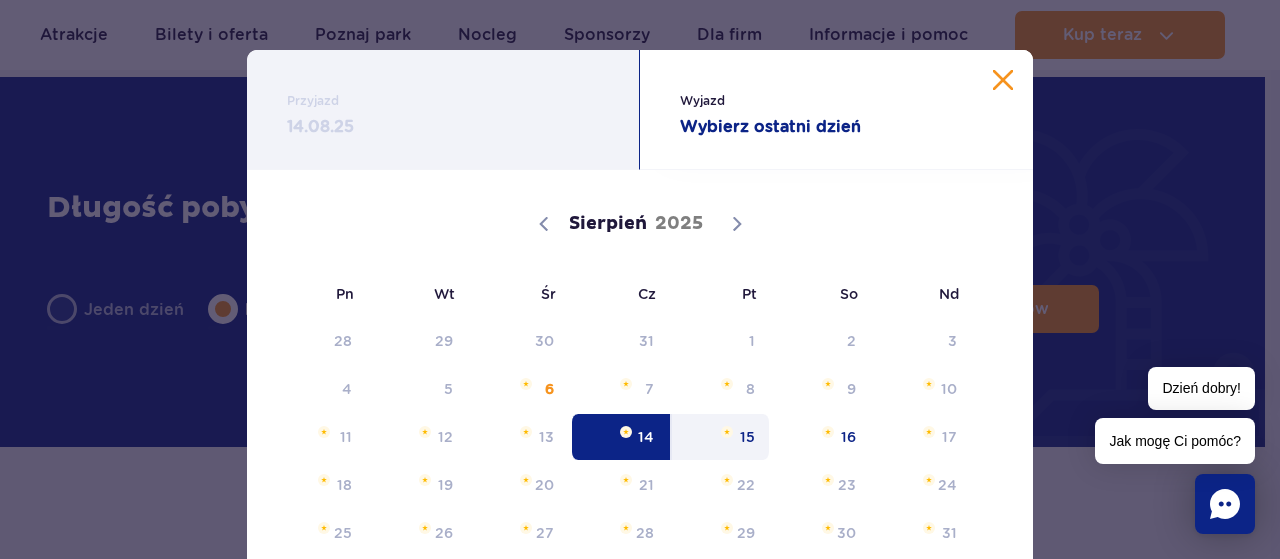 click at bounding box center (727, 432) 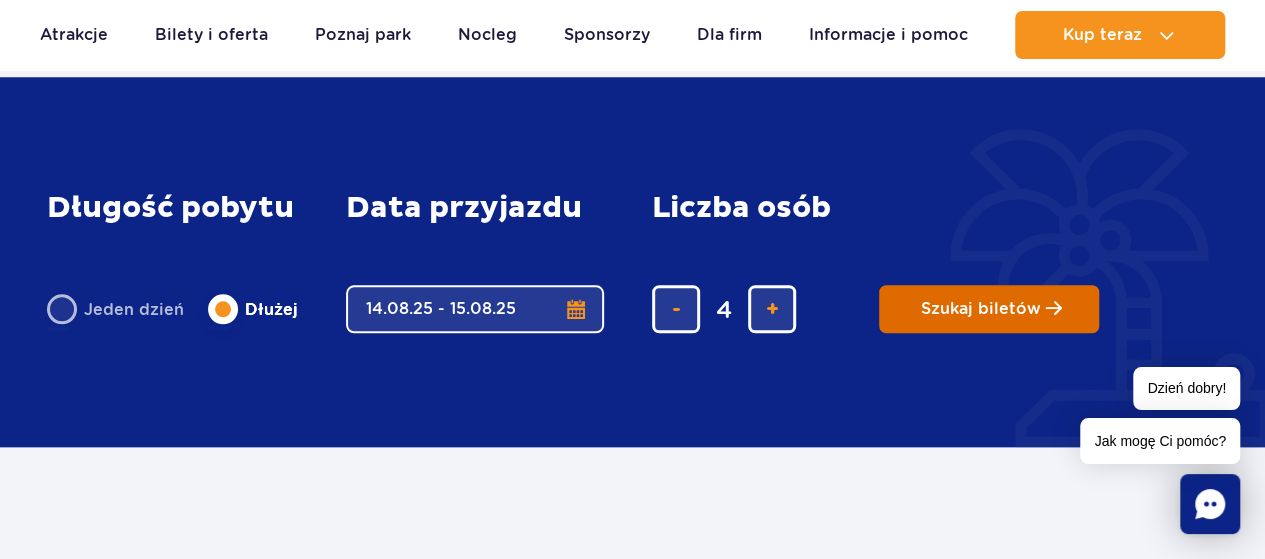 click on "Szukaj biletów" at bounding box center [981, 309] 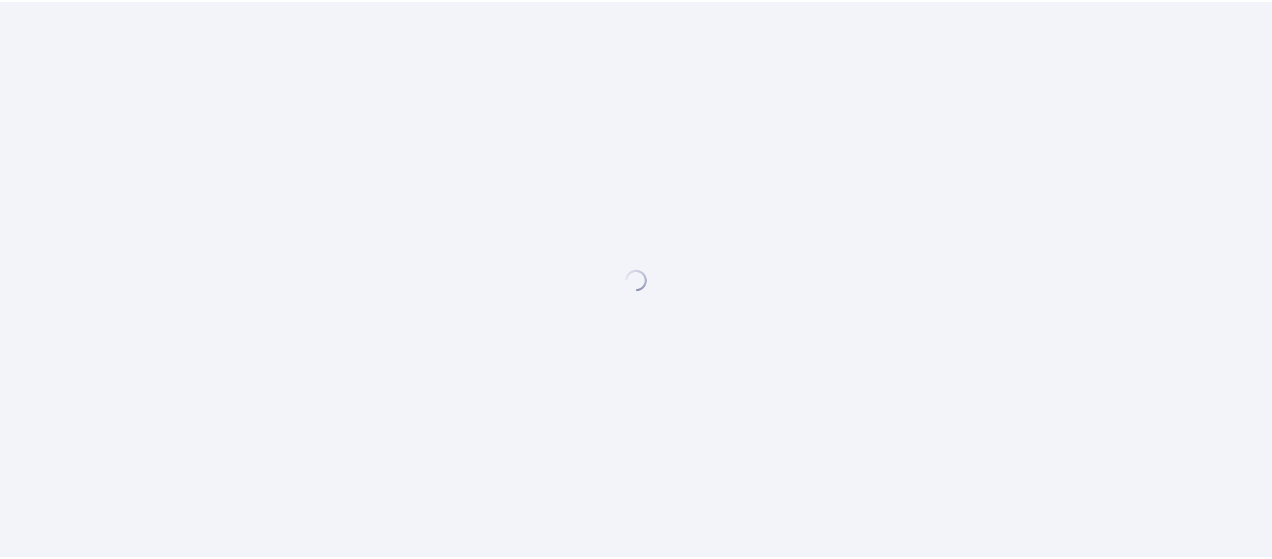 scroll, scrollTop: 0, scrollLeft: 0, axis: both 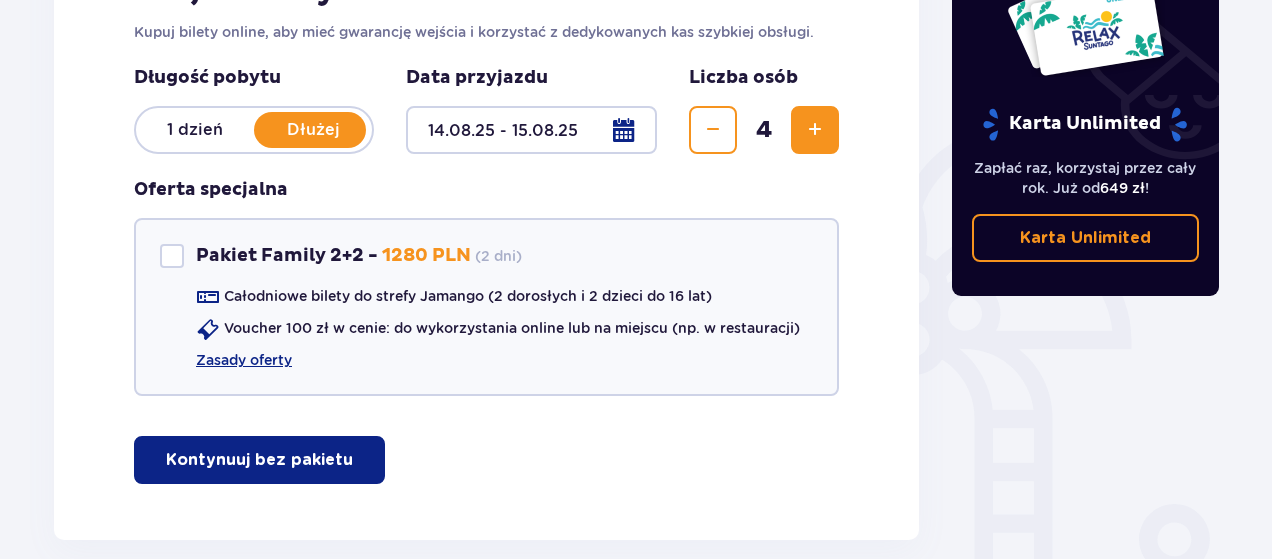click on "Kontynuuj bez pakietu" at bounding box center (259, 460) 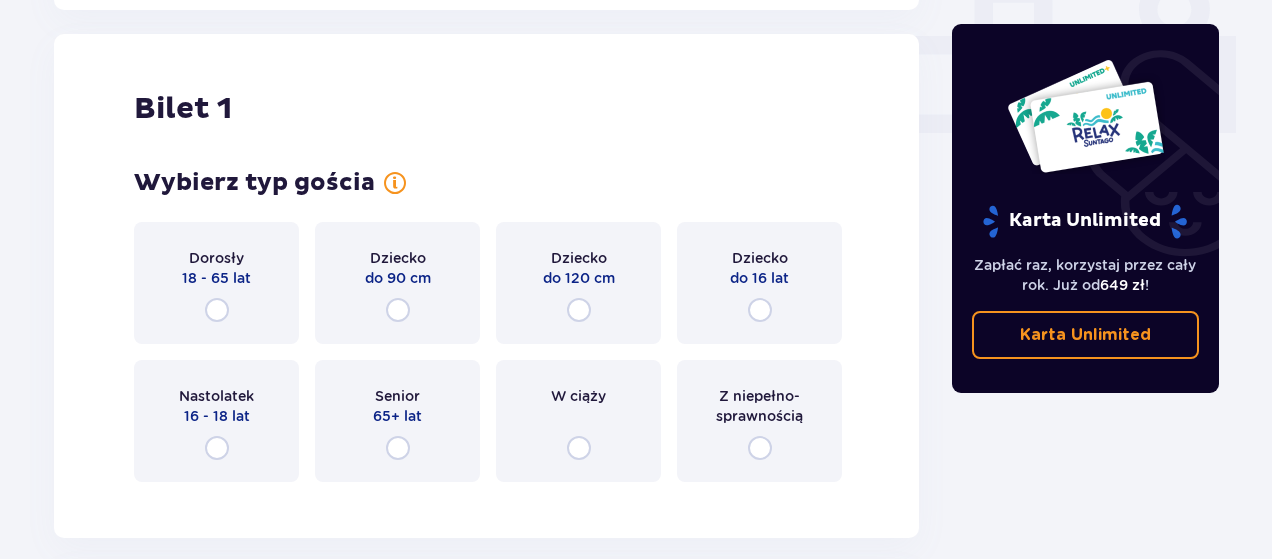 scroll, scrollTop: 910, scrollLeft: 0, axis: vertical 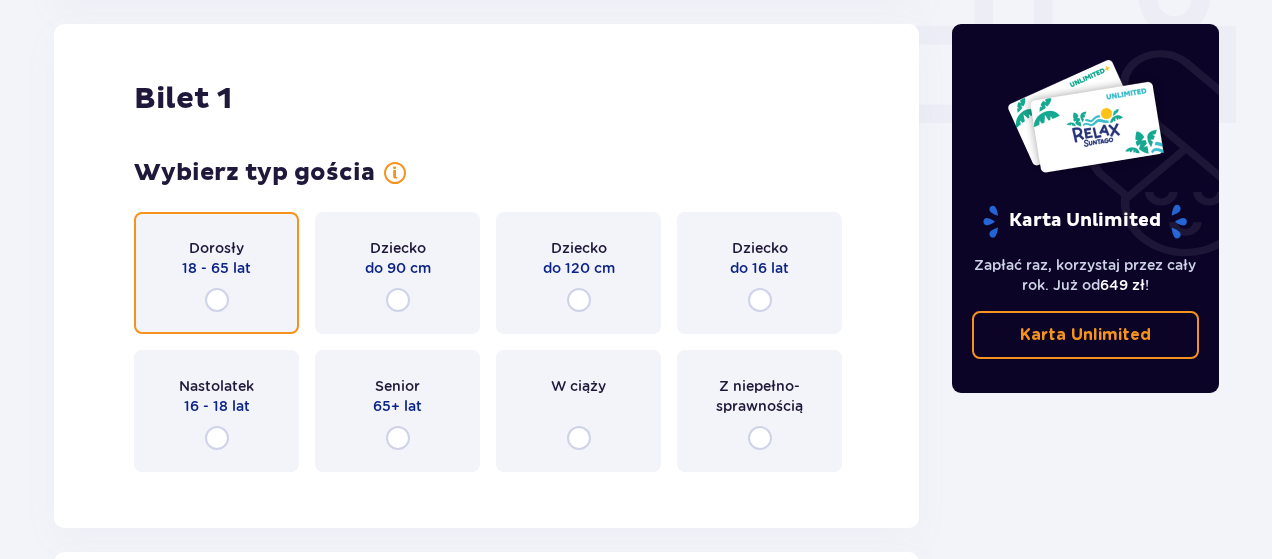 click at bounding box center (217, 300) 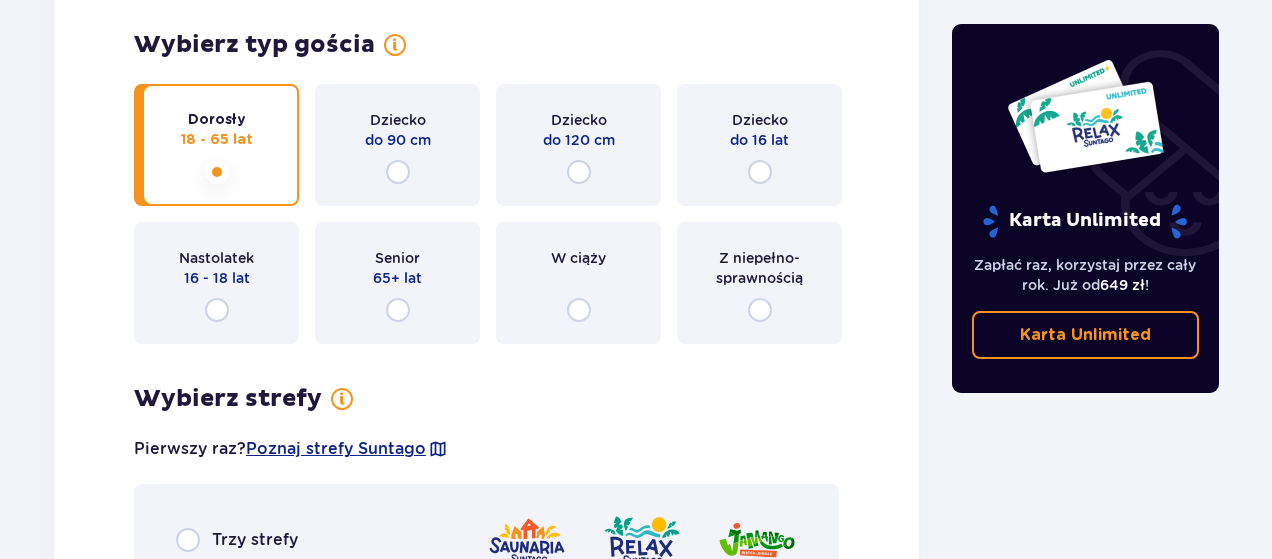 scroll, scrollTop: 998, scrollLeft: 0, axis: vertical 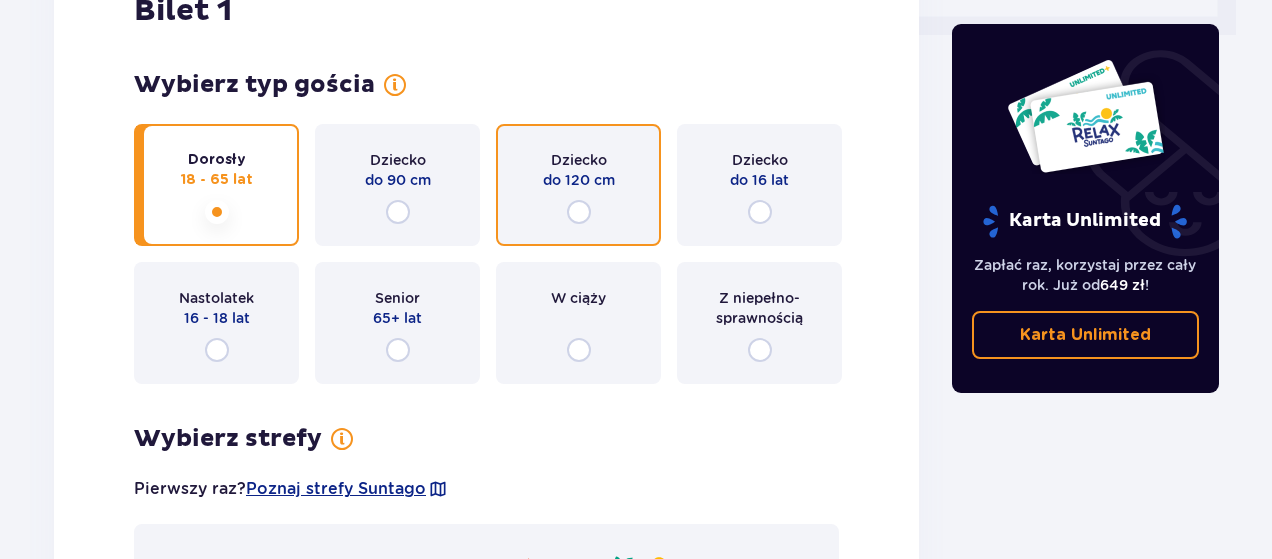 click at bounding box center (579, 212) 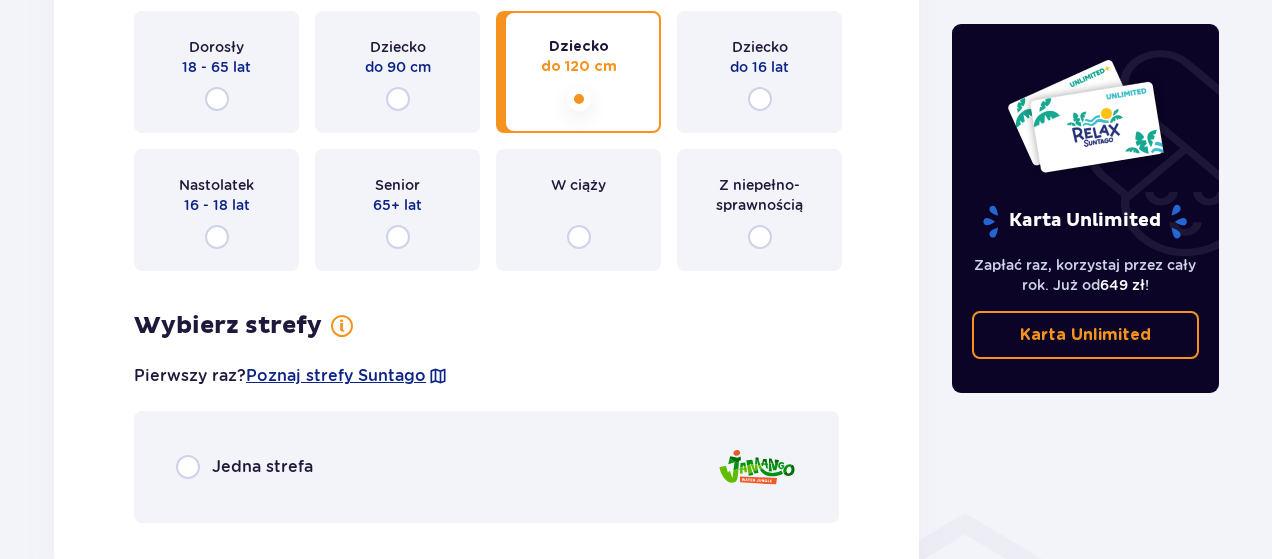 scroll, scrollTop: 1098, scrollLeft: 0, axis: vertical 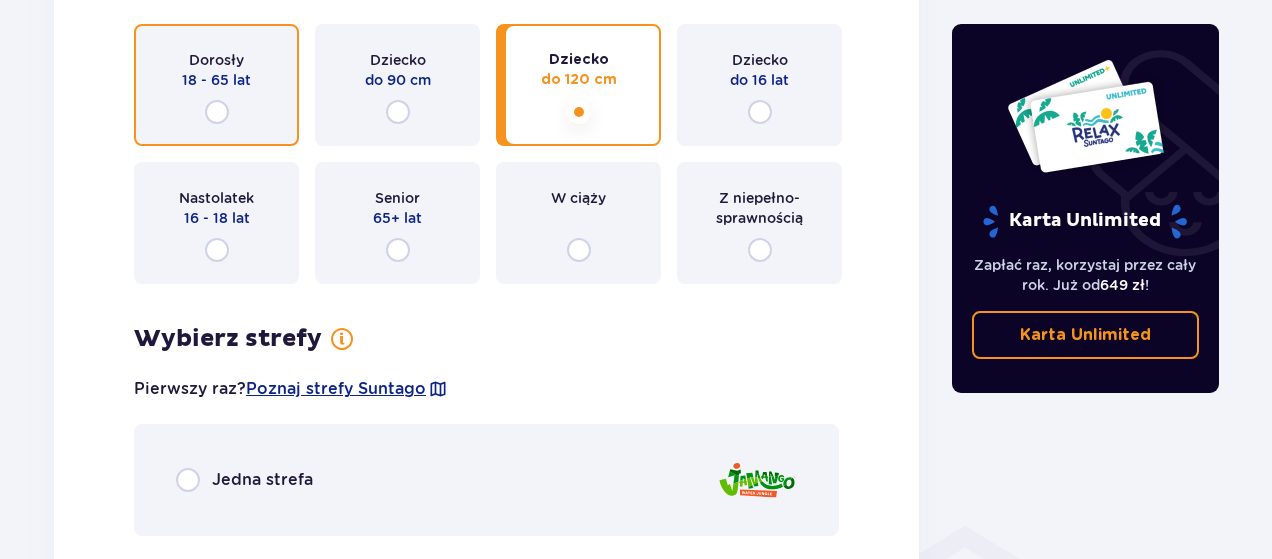 click at bounding box center (217, 112) 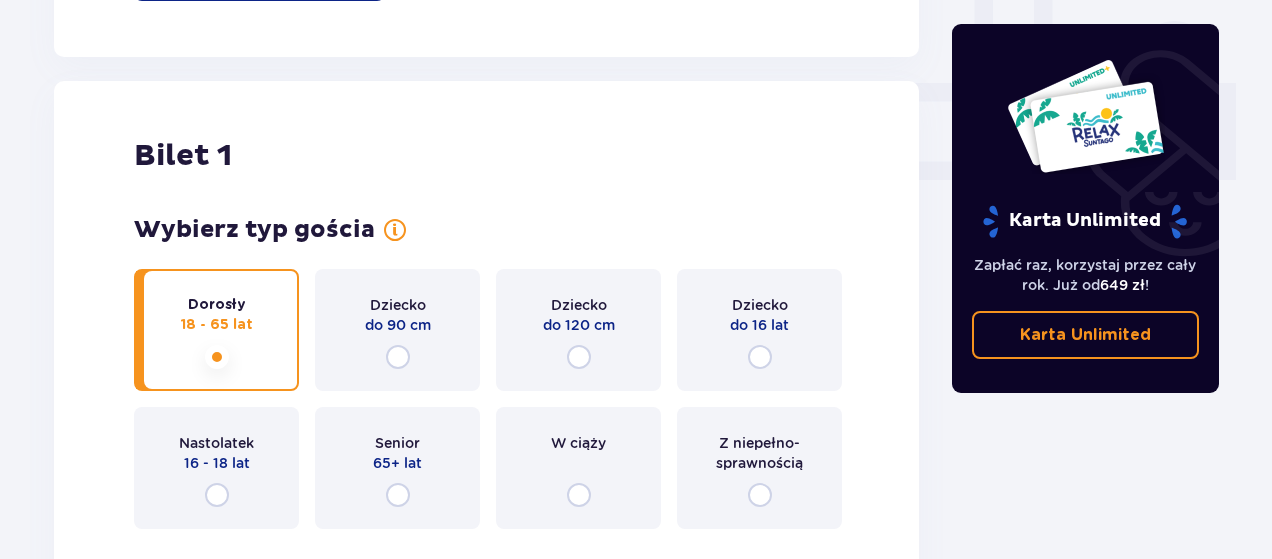 scroll, scrollTop: 898, scrollLeft: 0, axis: vertical 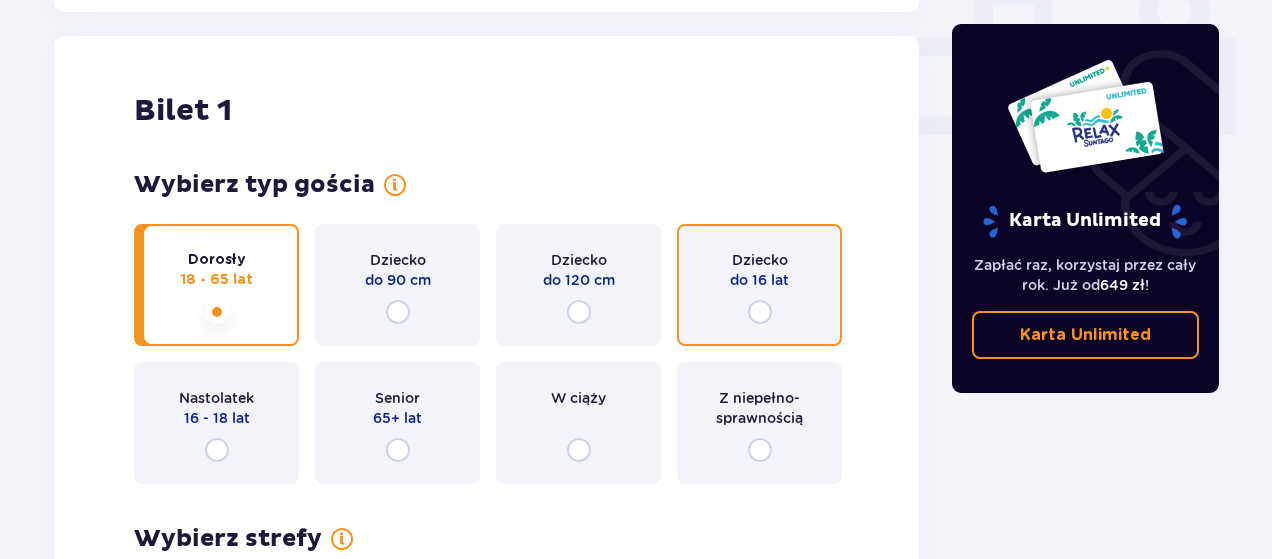 click at bounding box center (760, 312) 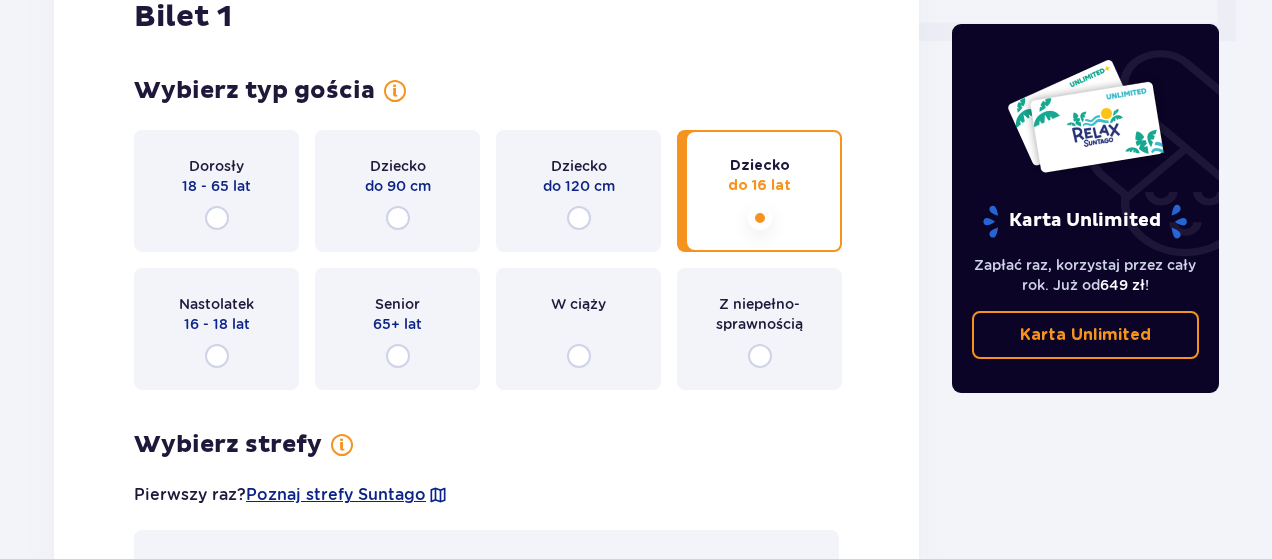 scroll, scrollTop: 698, scrollLeft: 0, axis: vertical 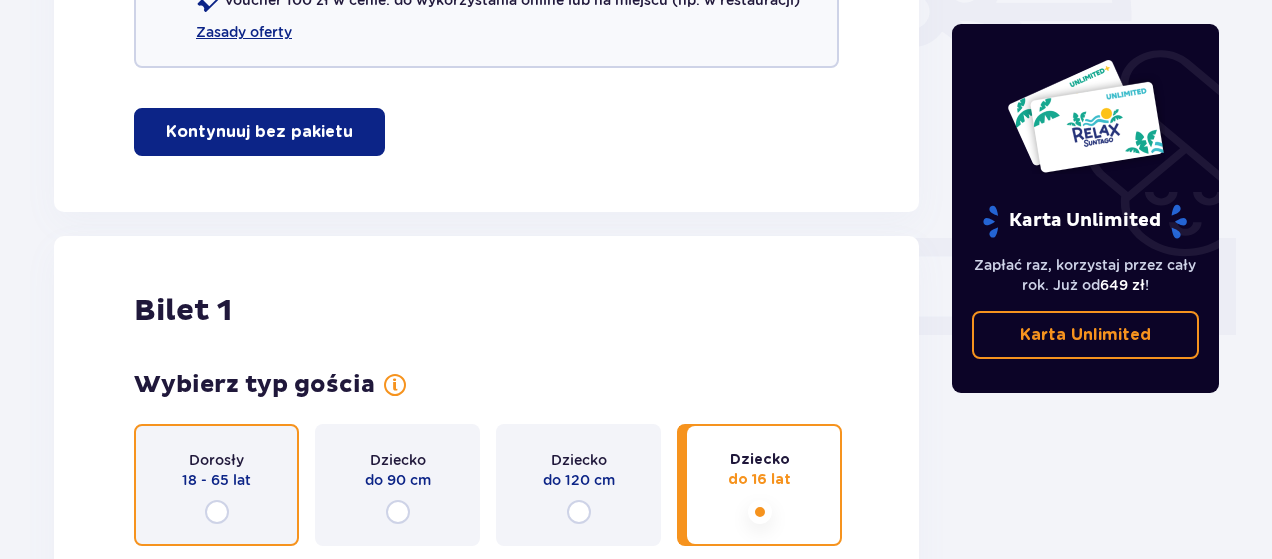click at bounding box center [217, 512] 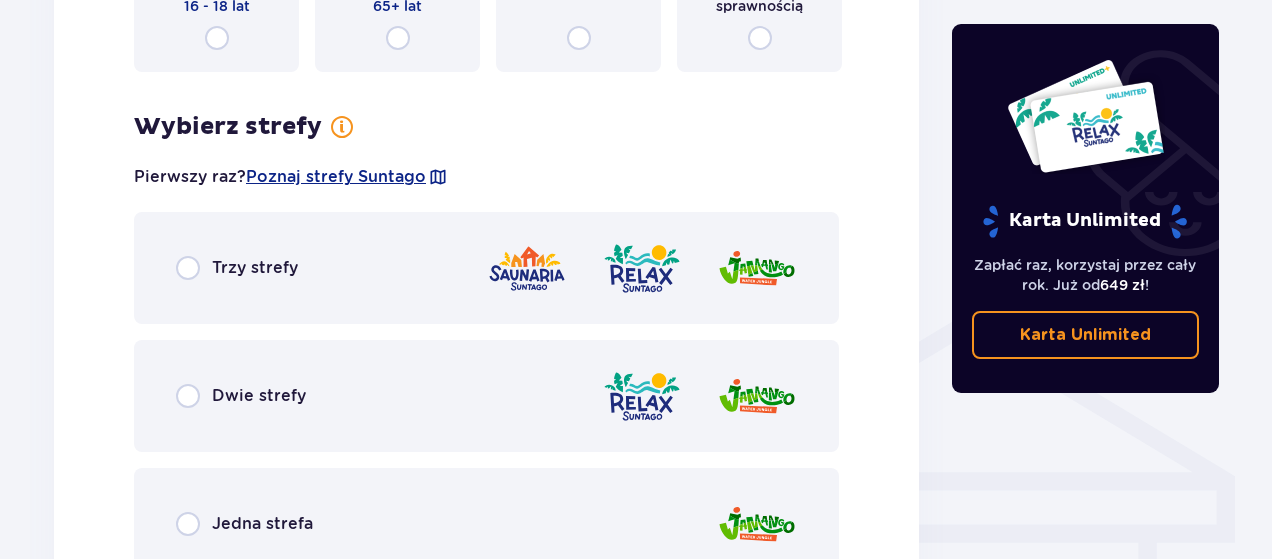 scroll, scrollTop: 1398, scrollLeft: 0, axis: vertical 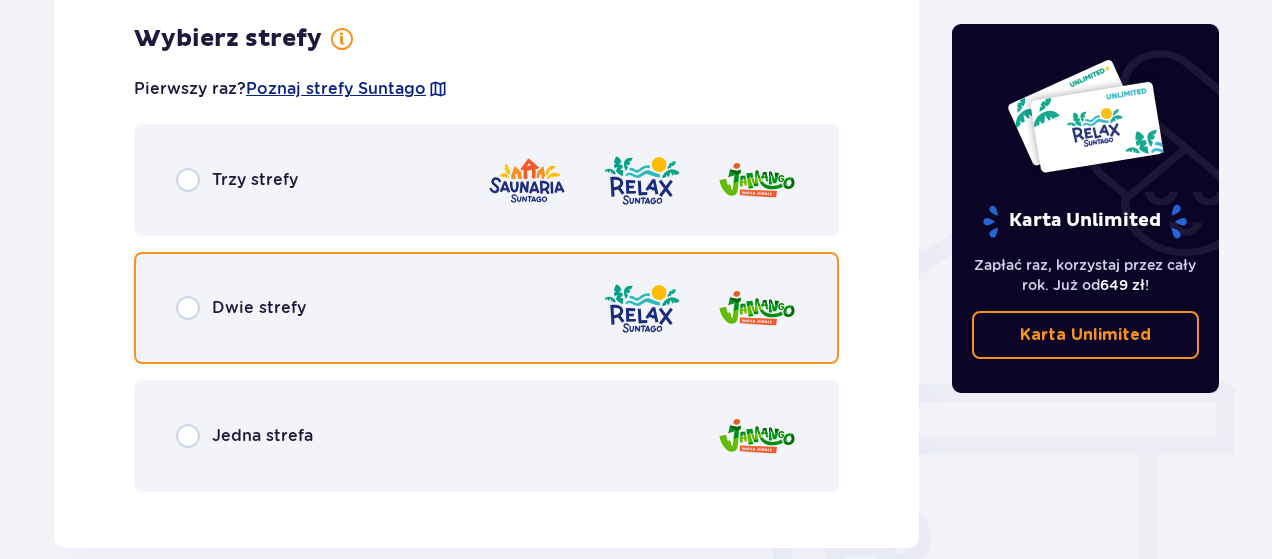 click at bounding box center [188, 308] 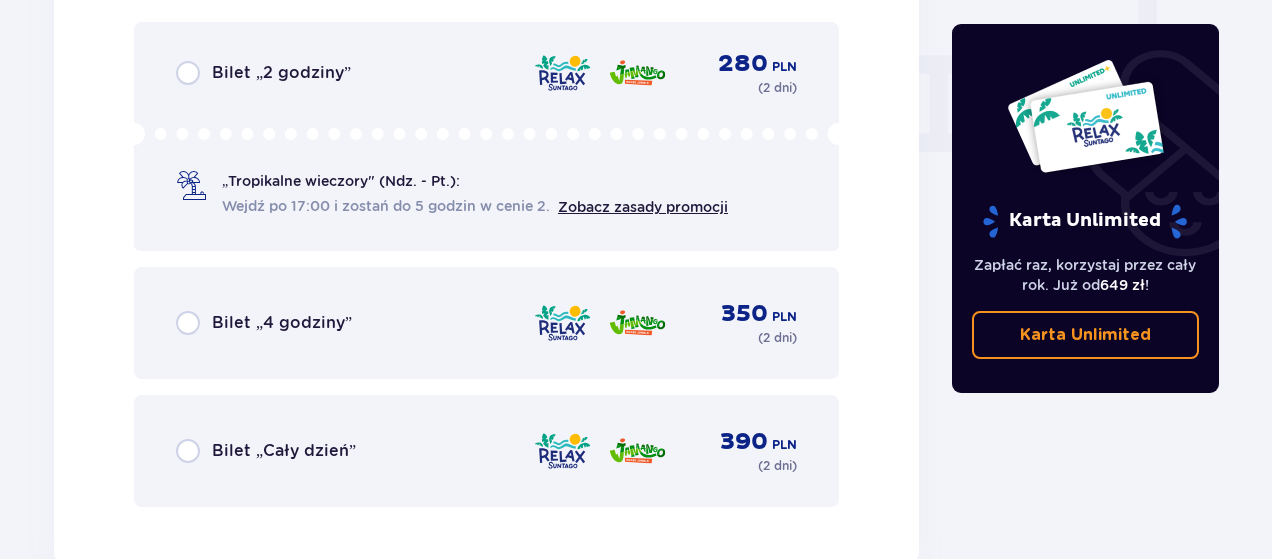 scroll, scrollTop: 2006, scrollLeft: 0, axis: vertical 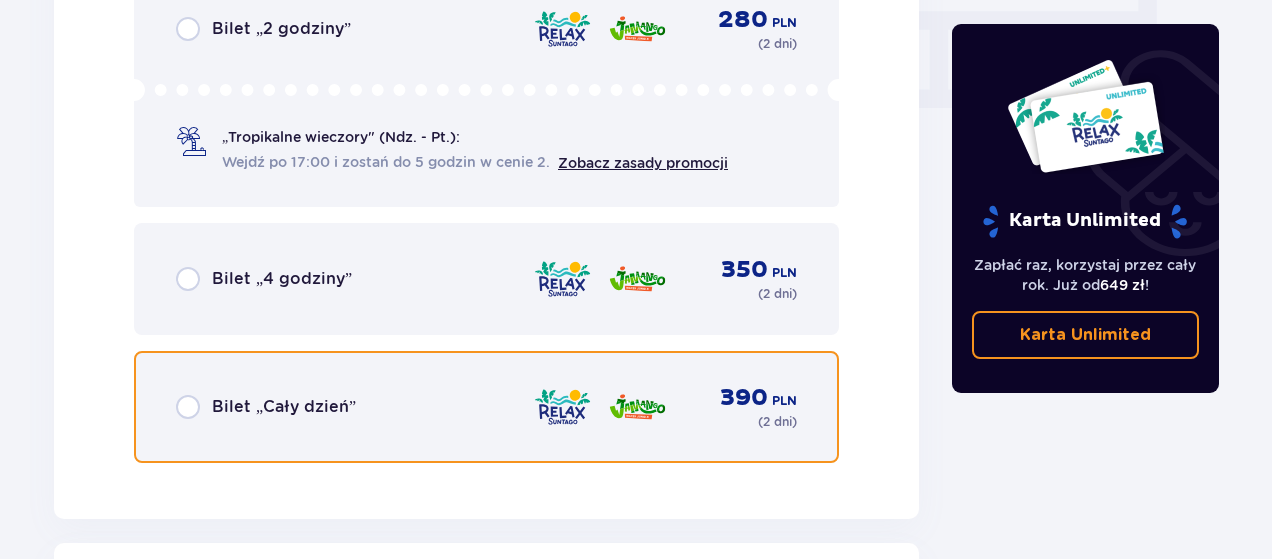 click at bounding box center (188, 407) 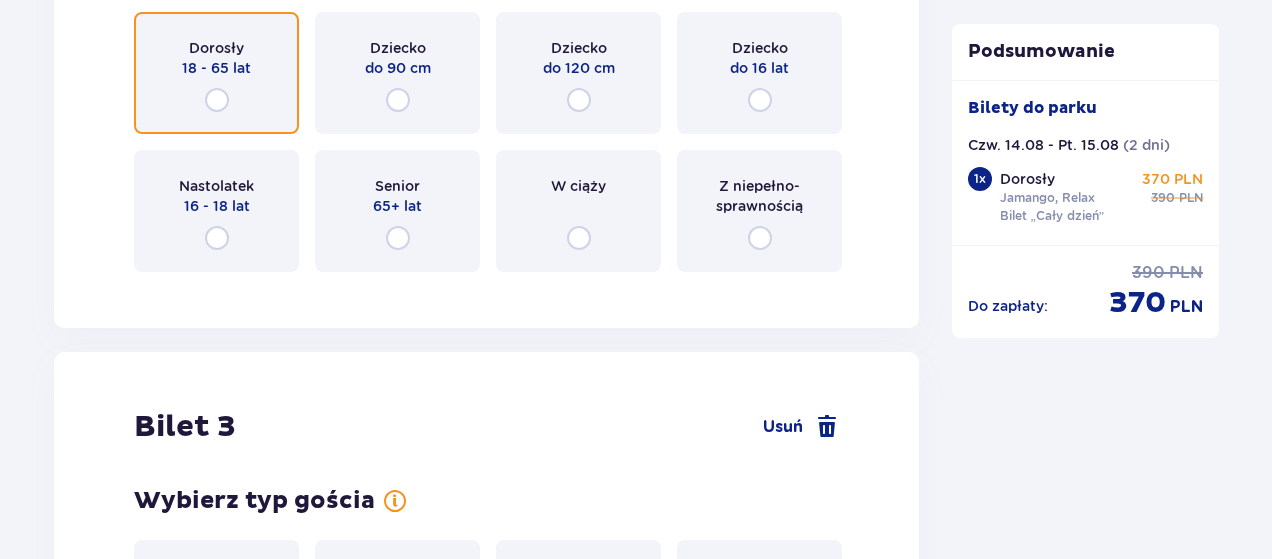 click at bounding box center [217, 100] 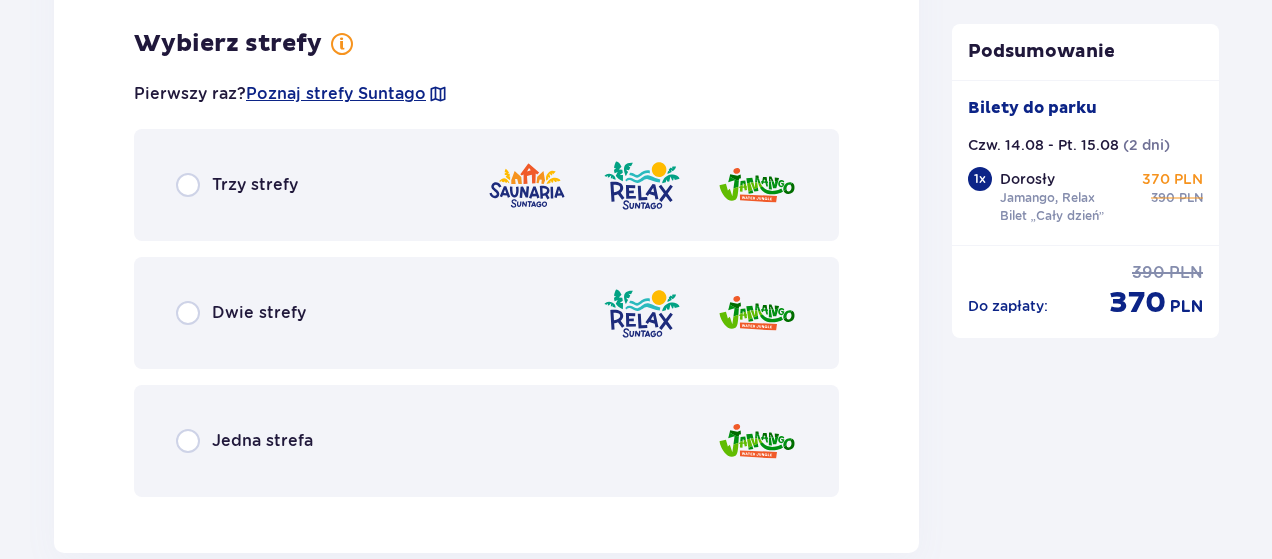 scroll, scrollTop: 3013, scrollLeft: 0, axis: vertical 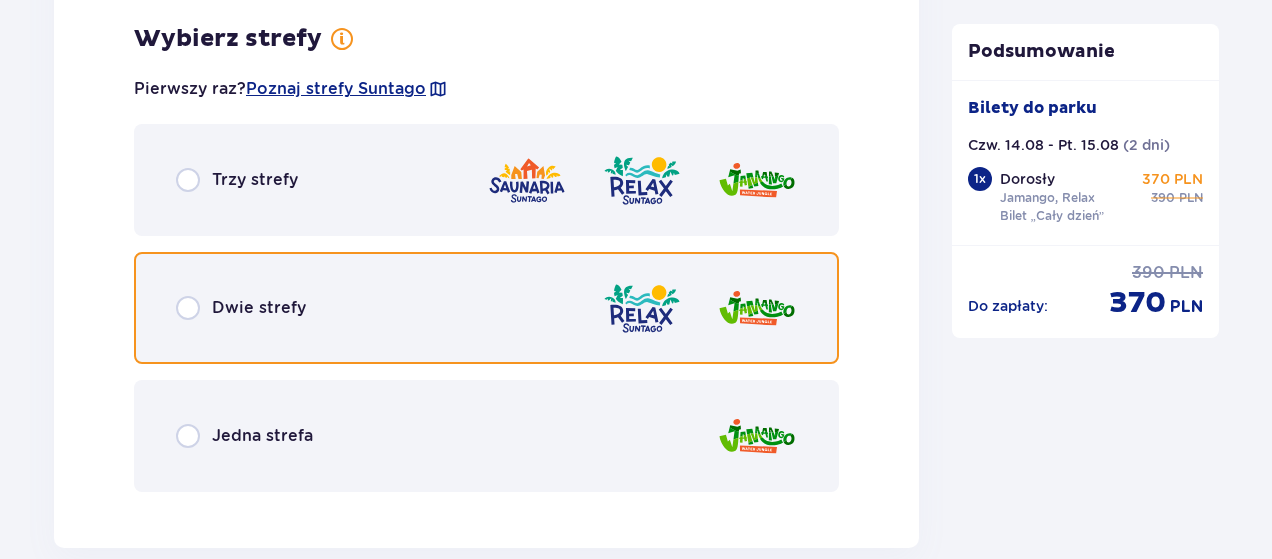 click at bounding box center [188, 308] 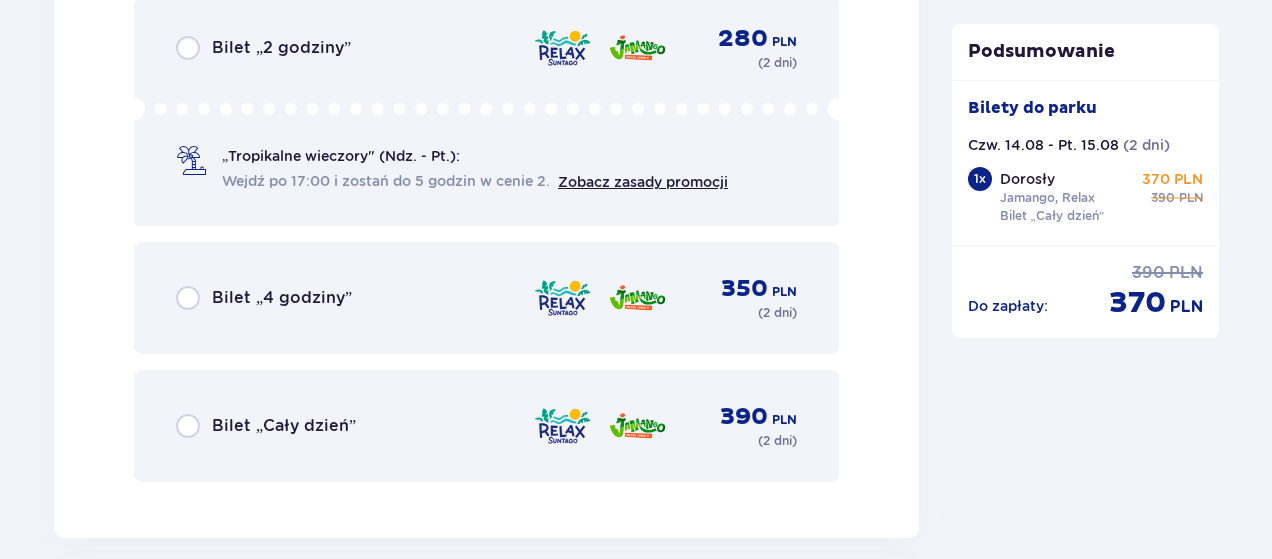 scroll, scrollTop: 3721, scrollLeft: 0, axis: vertical 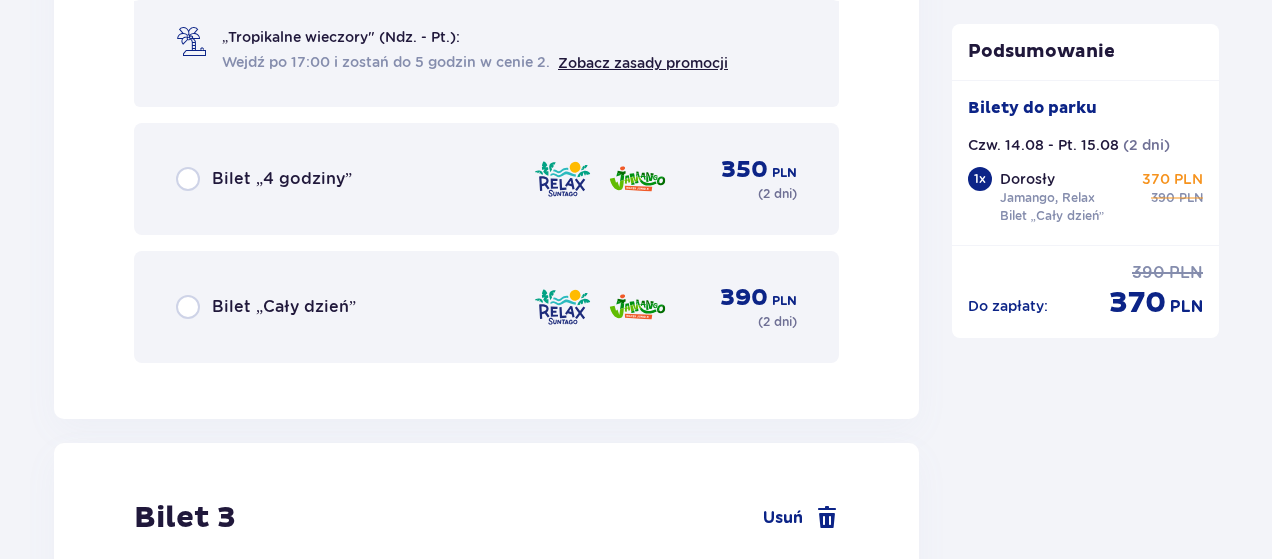 click on "Bilet „Cały dzień”   390 PLN ( 2 dni )" at bounding box center [486, 307] 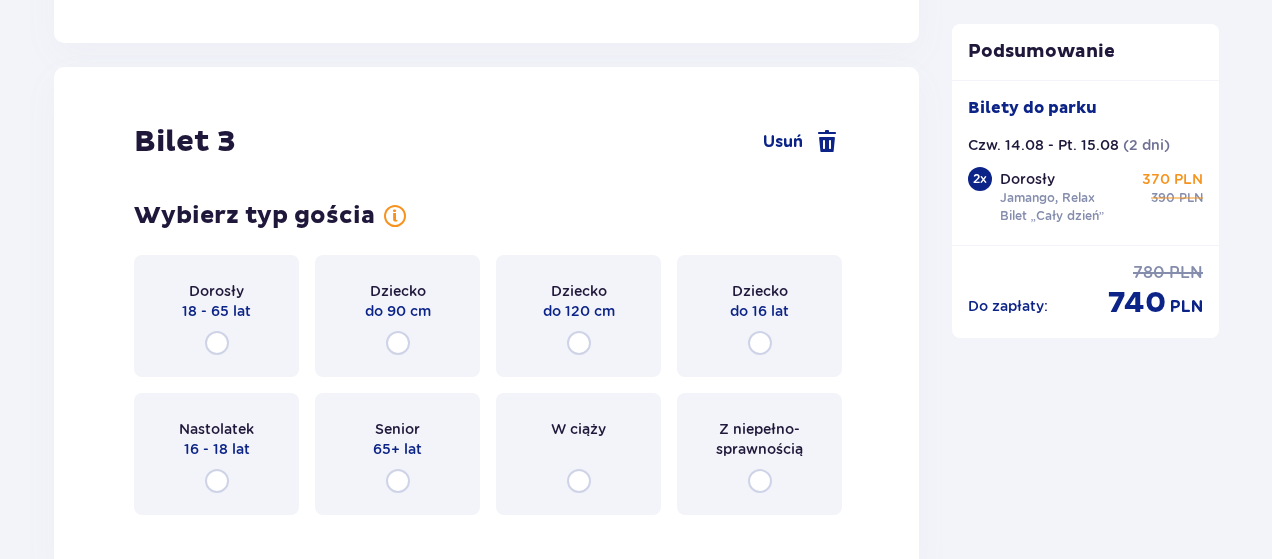 scroll, scrollTop: 4140, scrollLeft: 0, axis: vertical 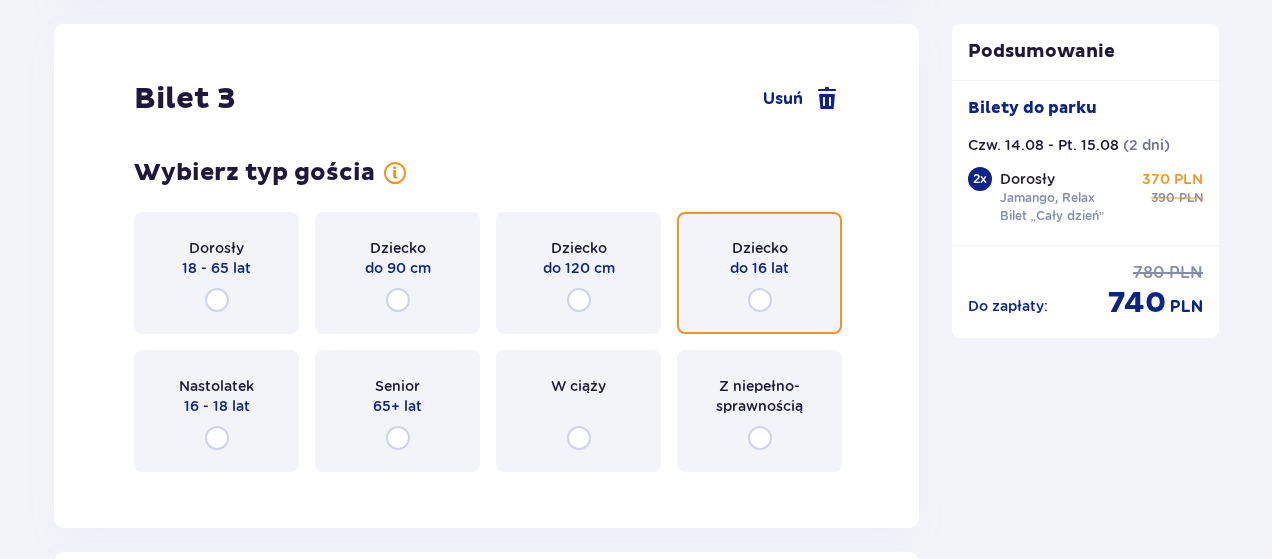 click at bounding box center (760, 300) 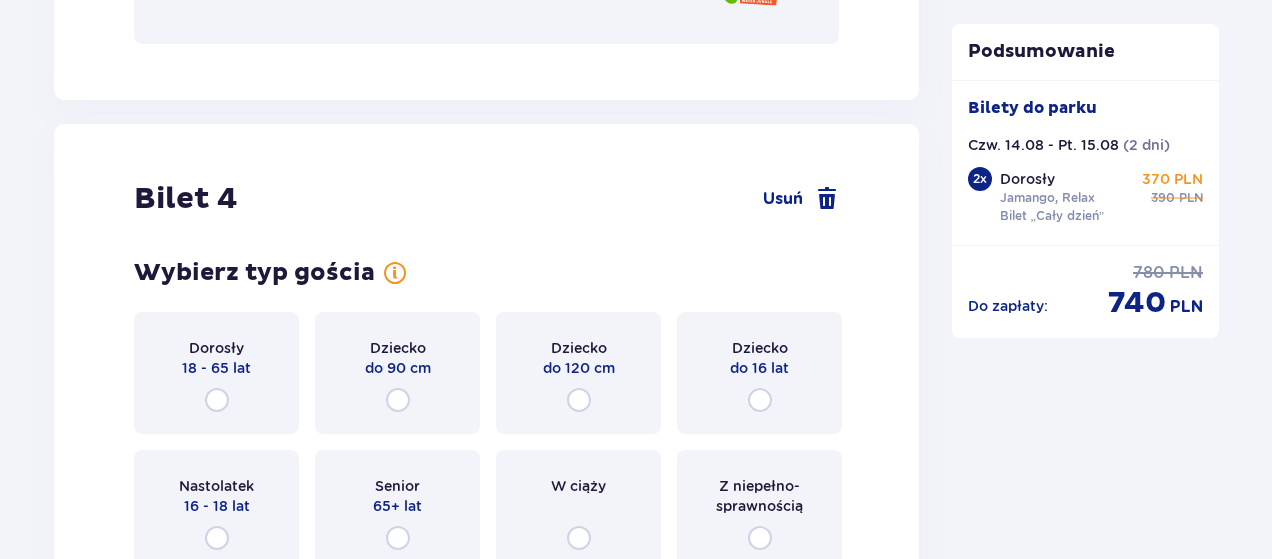 scroll, scrollTop: 4828, scrollLeft: 0, axis: vertical 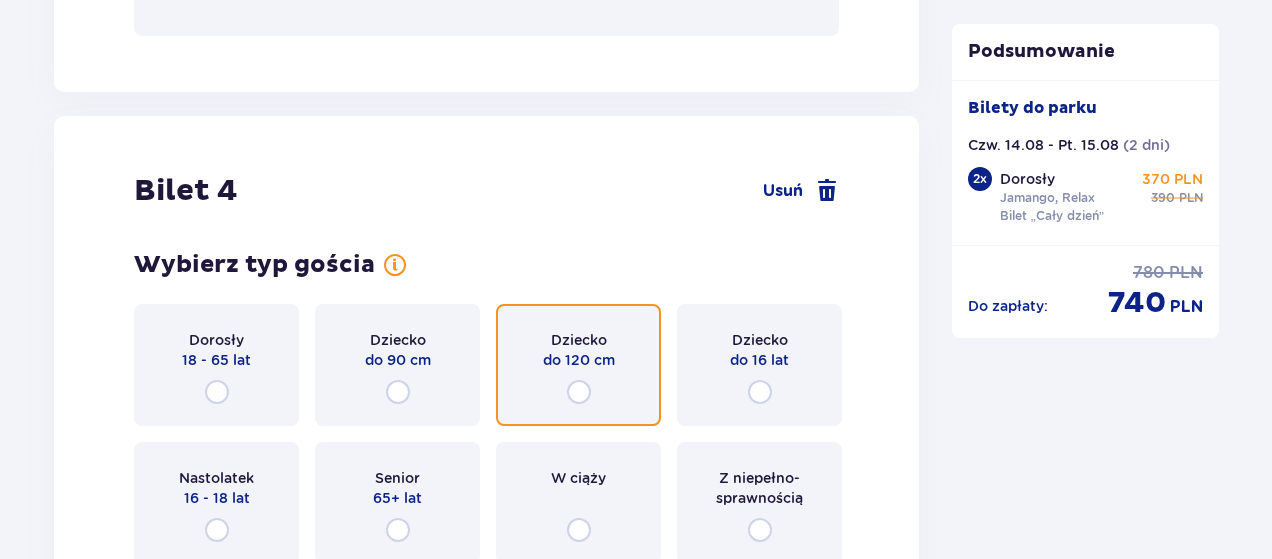 click at bounding box center [579, 392] 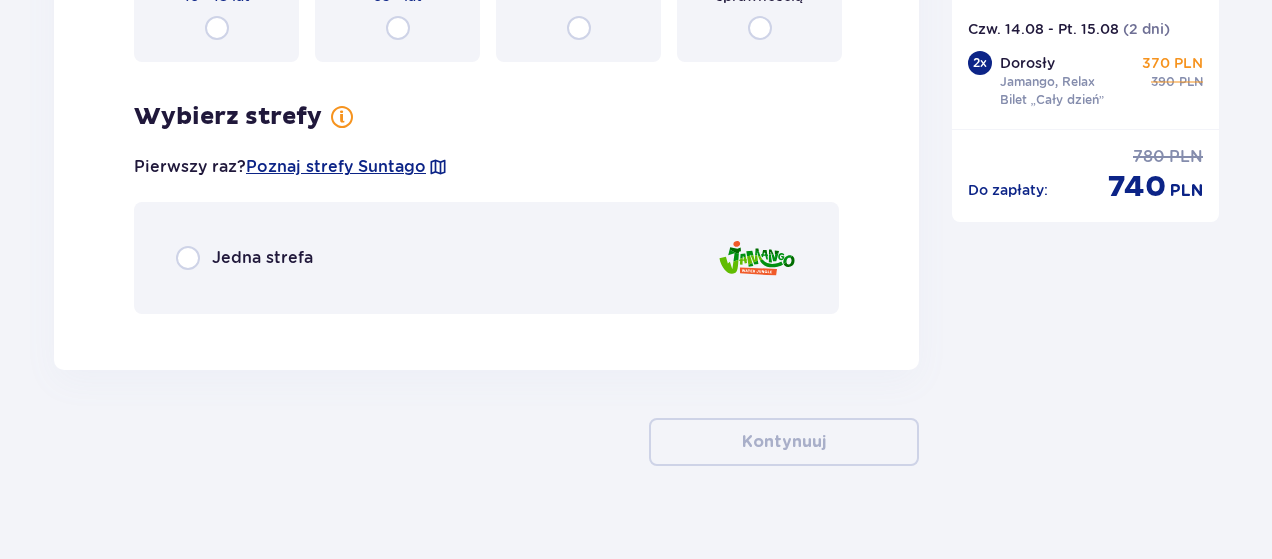 scroll, scrollTop: 5356, scrollLeft: 0, axis: vertical 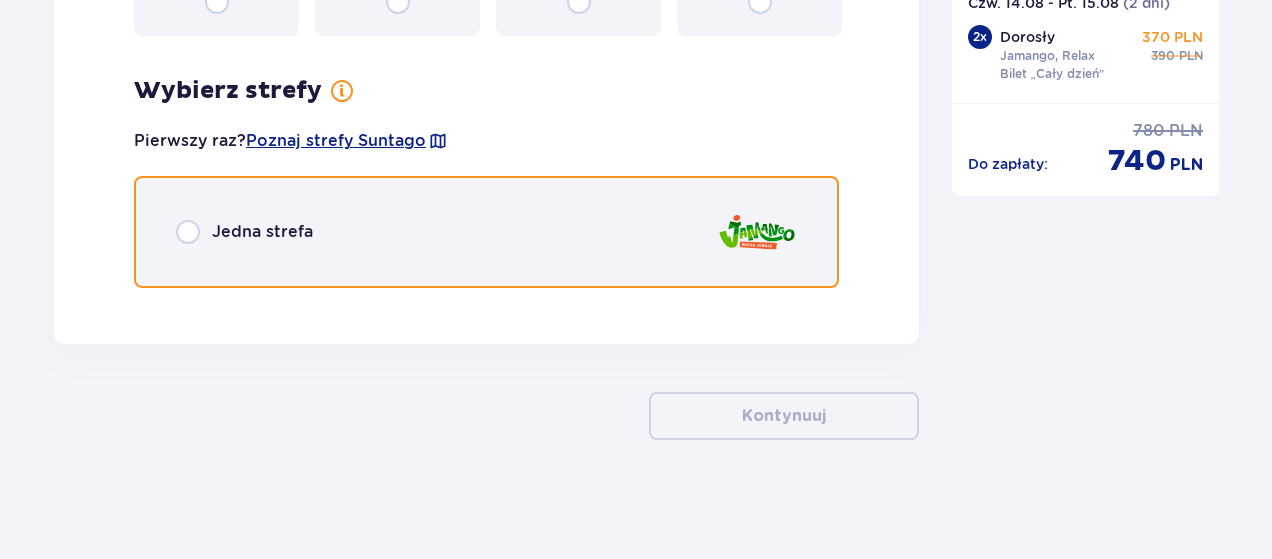 click at bounding box center [188, 232] 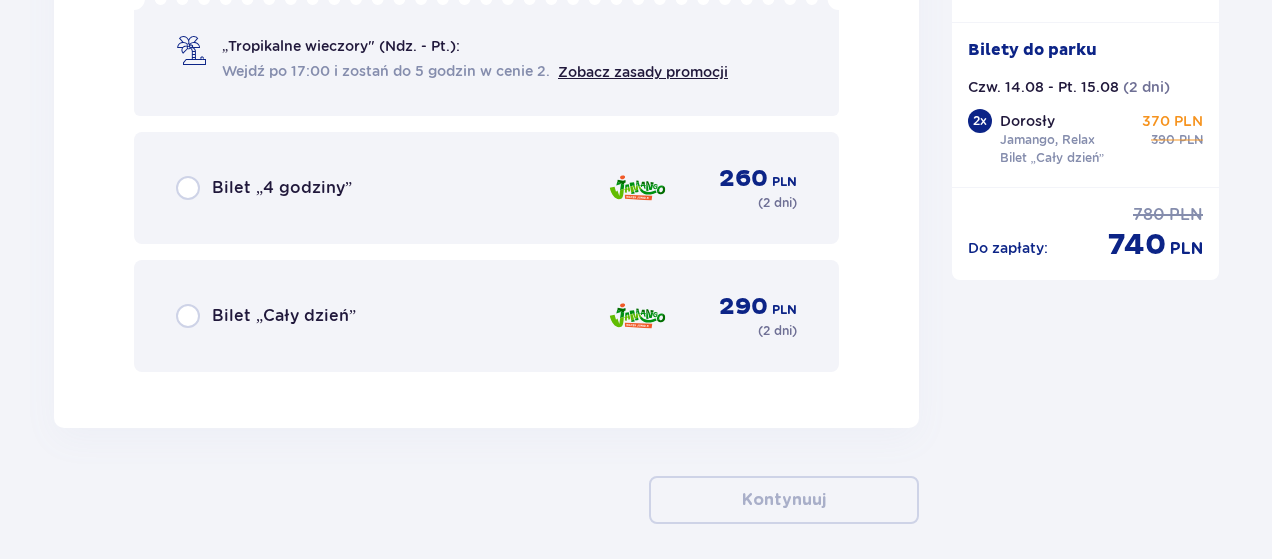 scroll, scrollTop: 5860, scrollLeft: 0, axis: vertical 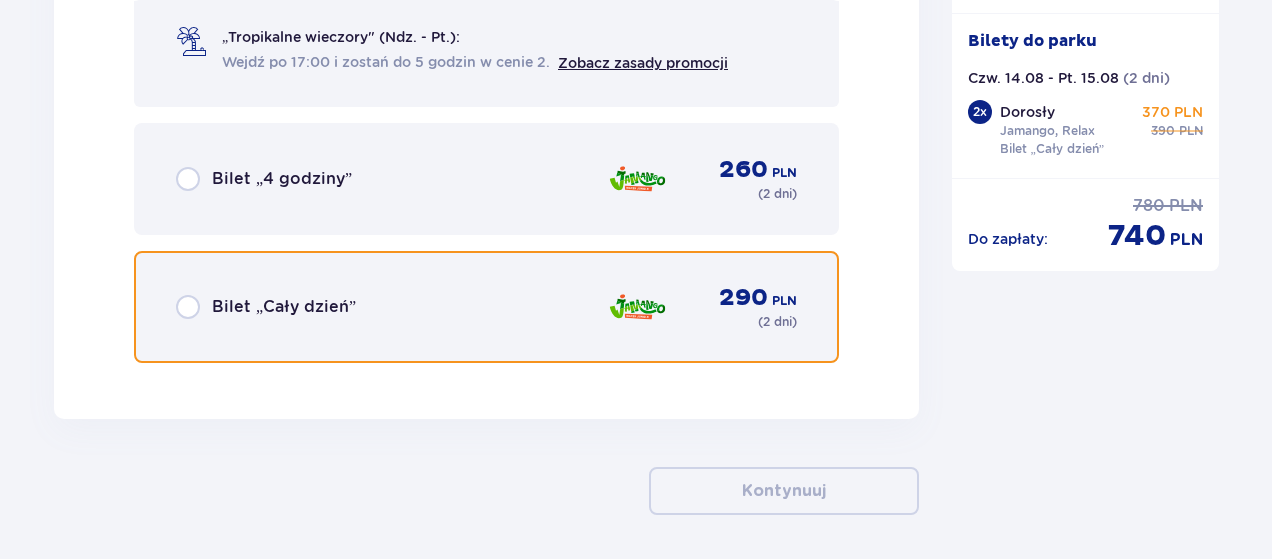 click at bounding box center [188, 307] 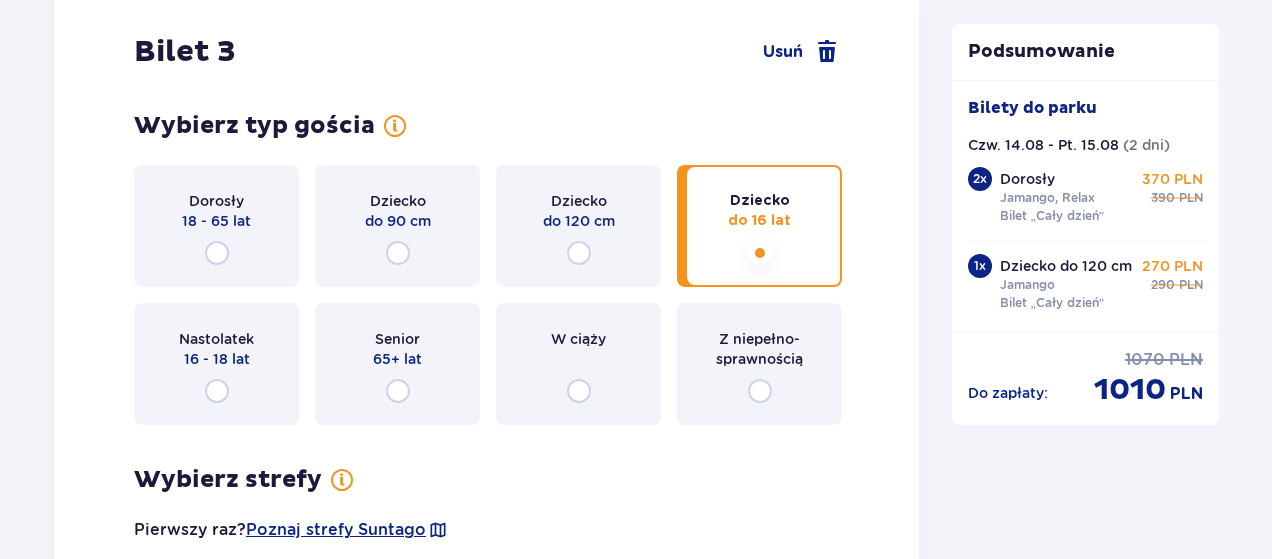 scroll, scrollTop: 4279, scrollLeft: 0, axis: vertical 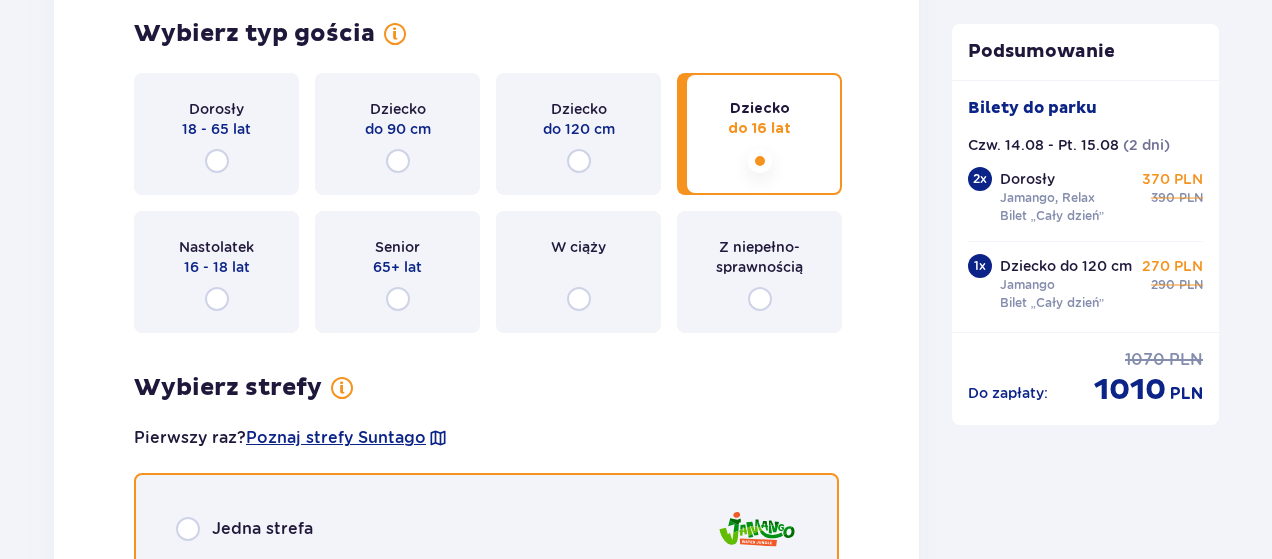 click at bounding box center [188, 529] 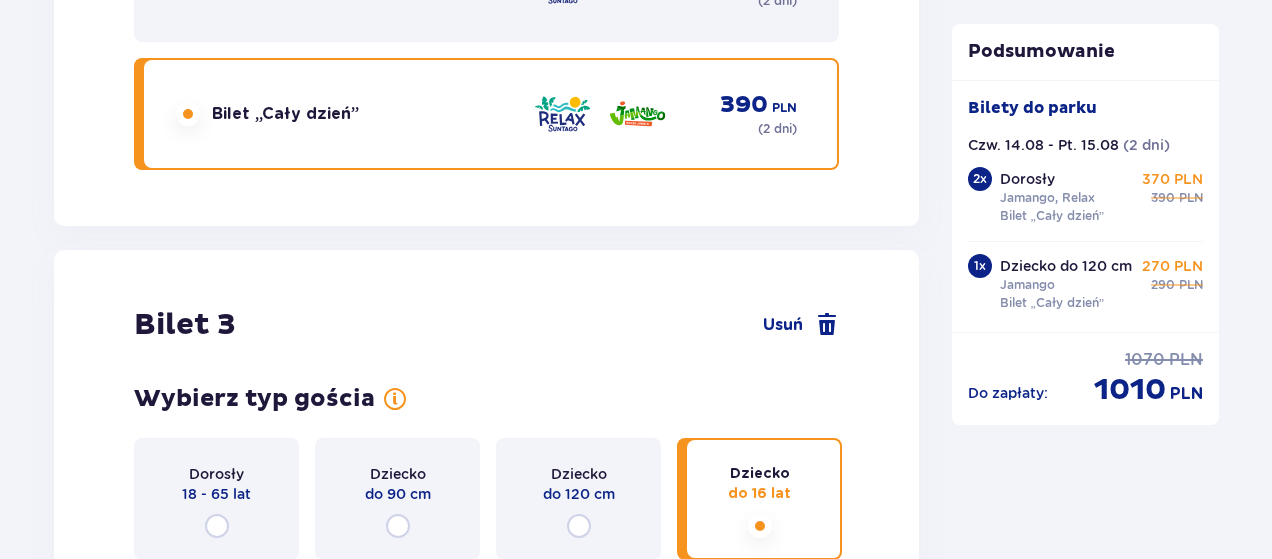 scroll, scrollTop: 4114, scrollLeft: 0, axis: vertical 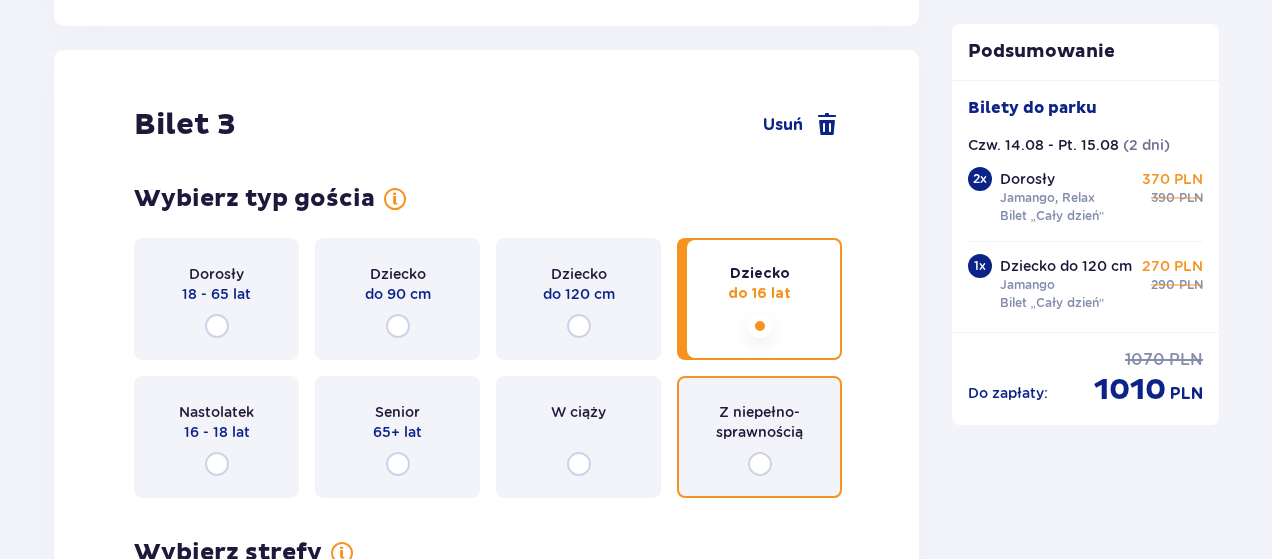 click at bounding box center [760, 464] 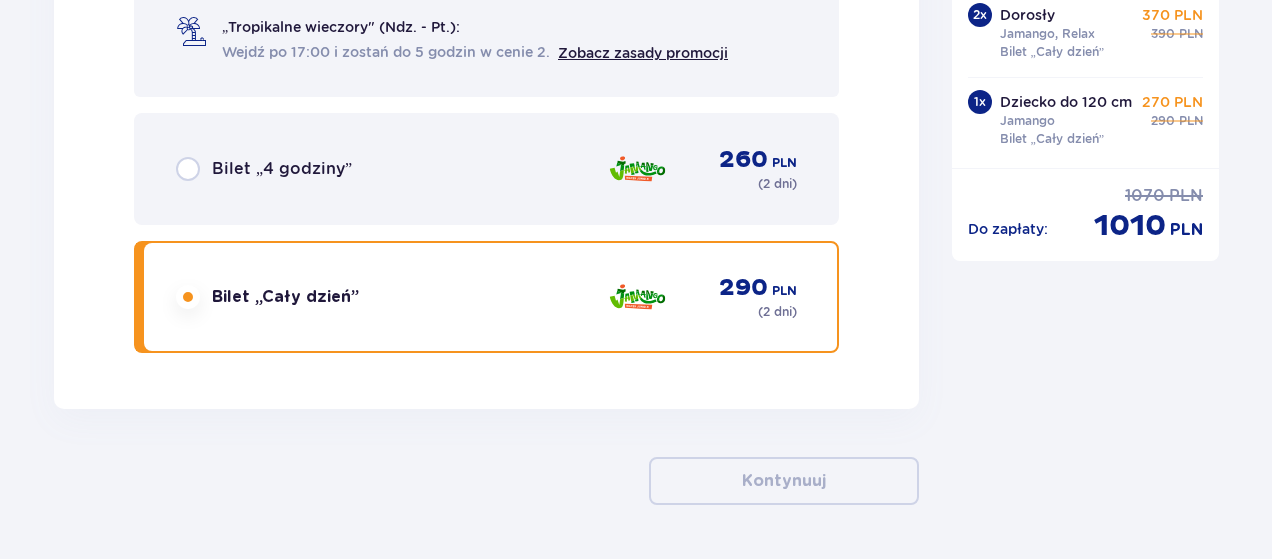 scroll, scrollTop: 6128, scrollLeft: 0, axis: vertical 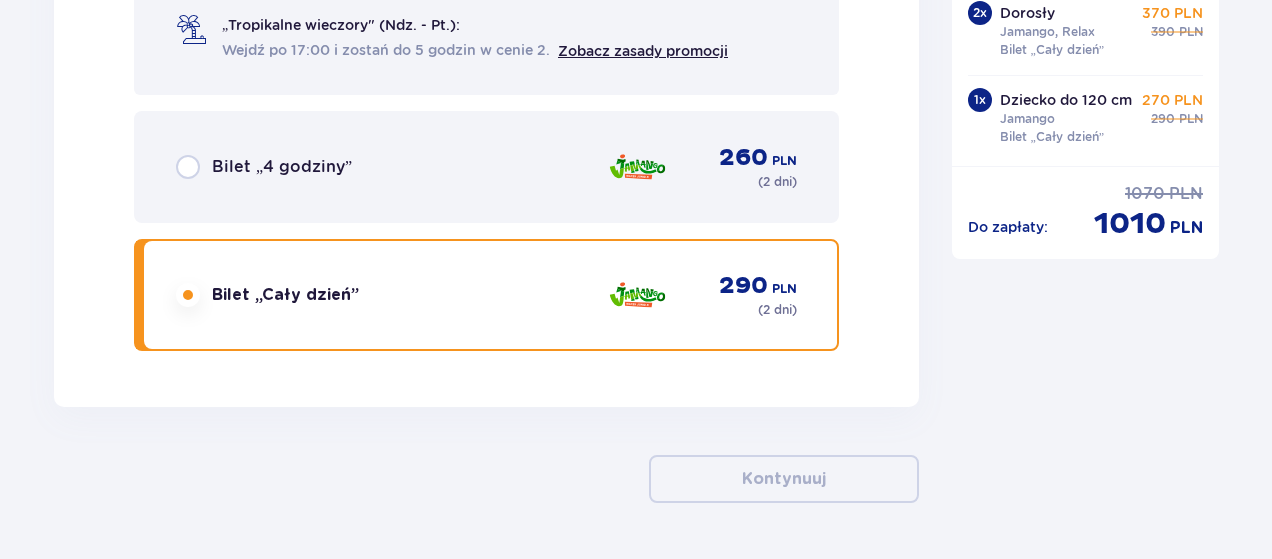 click on "Kontynuuj" at bounding box center (486, 479) 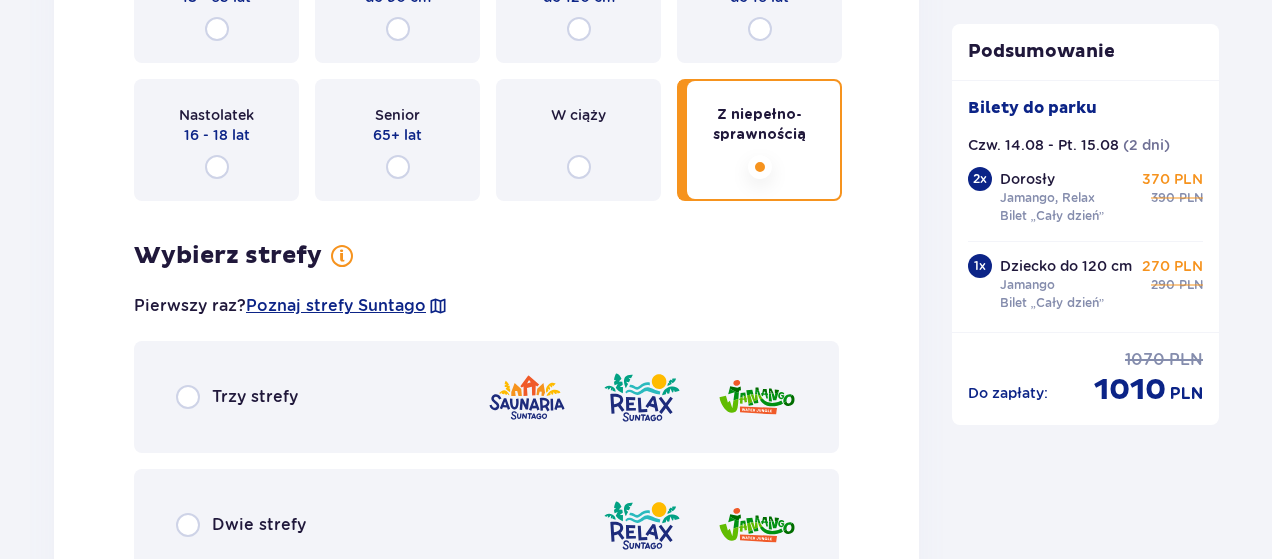 scroll, scrollTop: 4528, scrollLeft: 0, axis: vertical 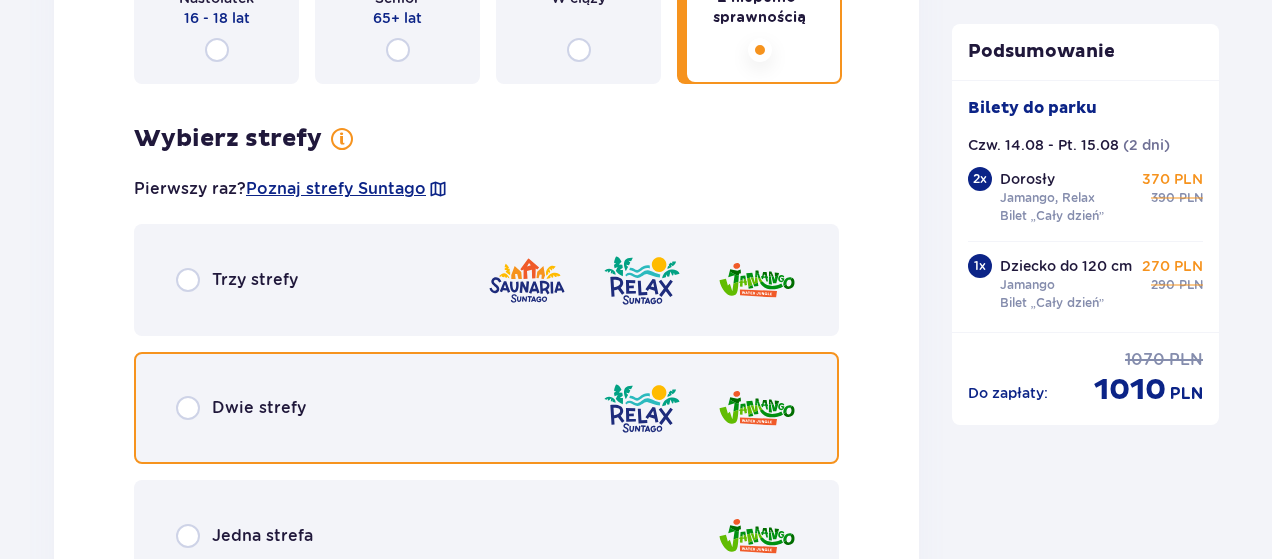 click at bounding box center [188, 408] 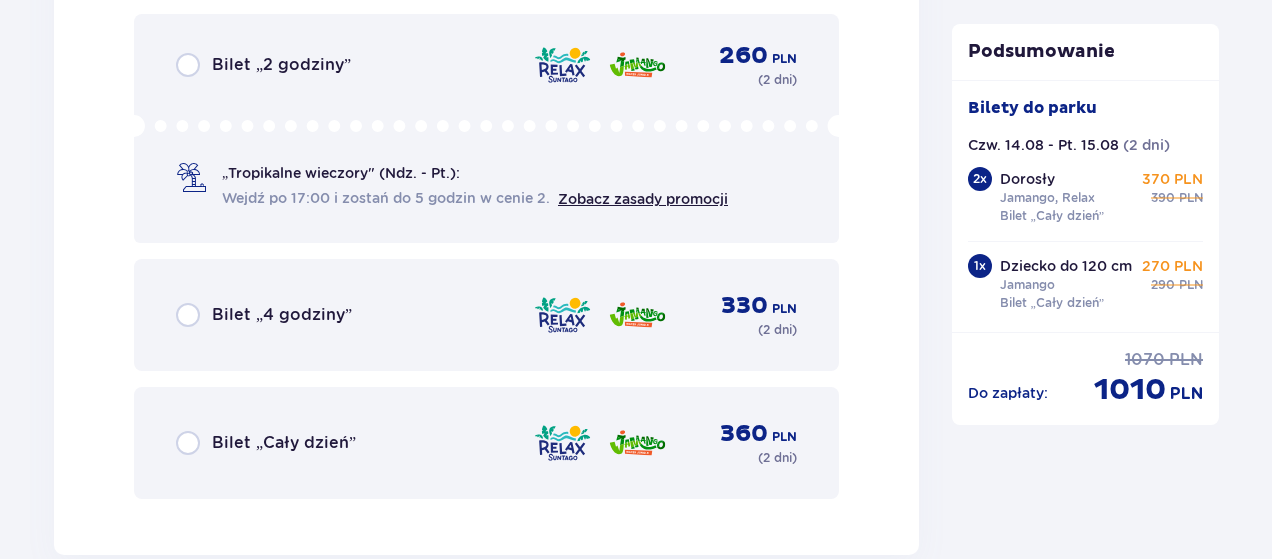 scroll, scrollTop: 5236, scrollLeft: 0, axis: vertical 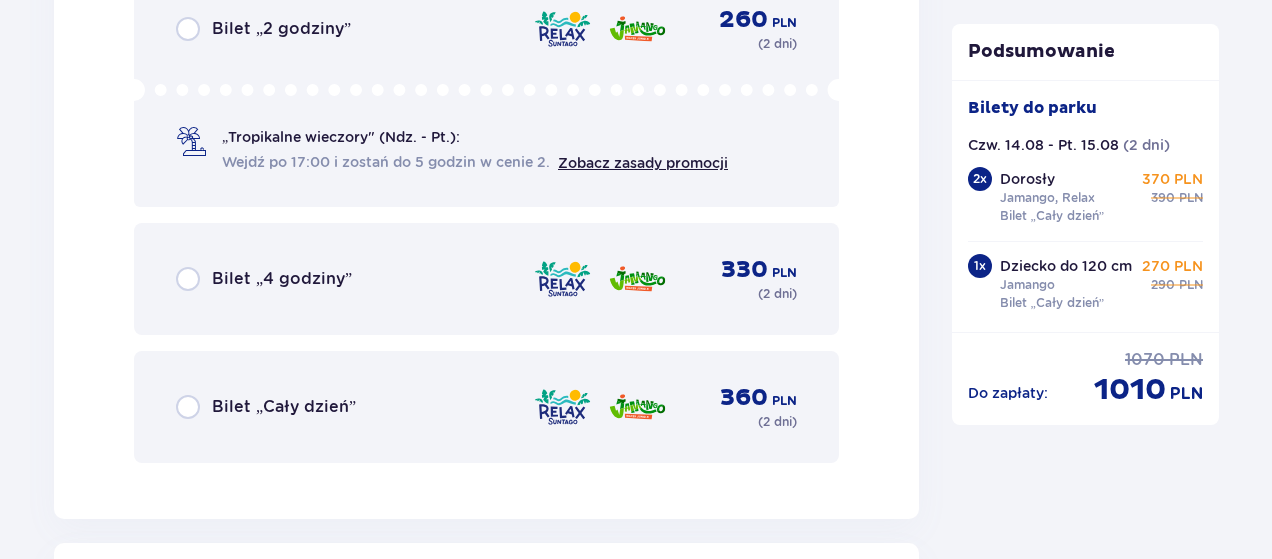 click on "Bilet „Cały dzień”   360 PLN ( 2 dni )" at bounding box center [486, 407] 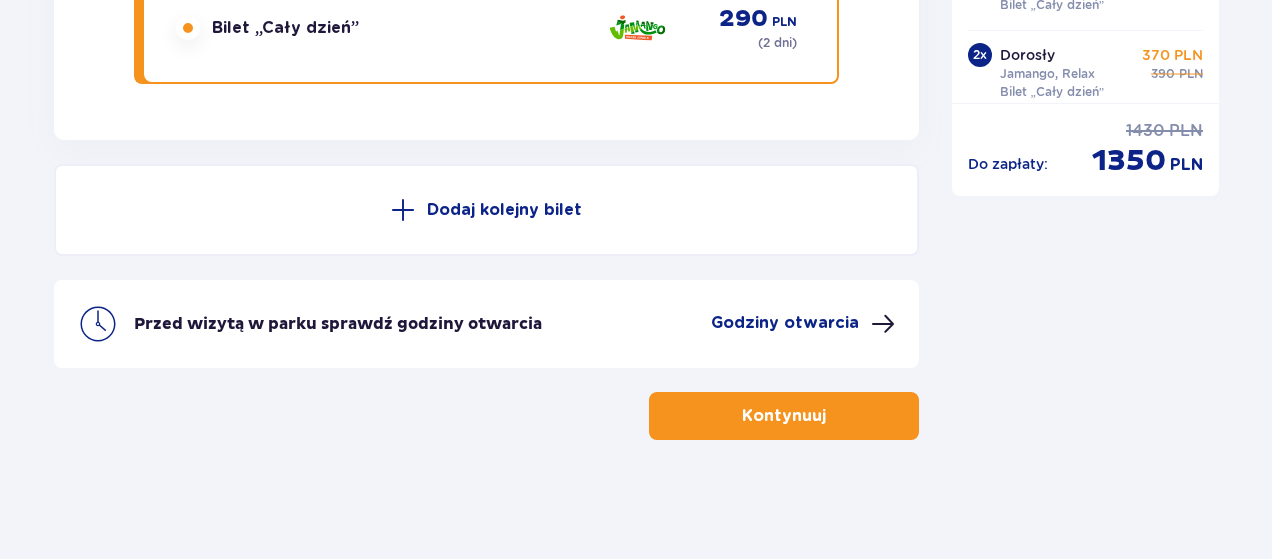 scroll, scrollTop: 6774, scrollLeft: 0, axis: vertical 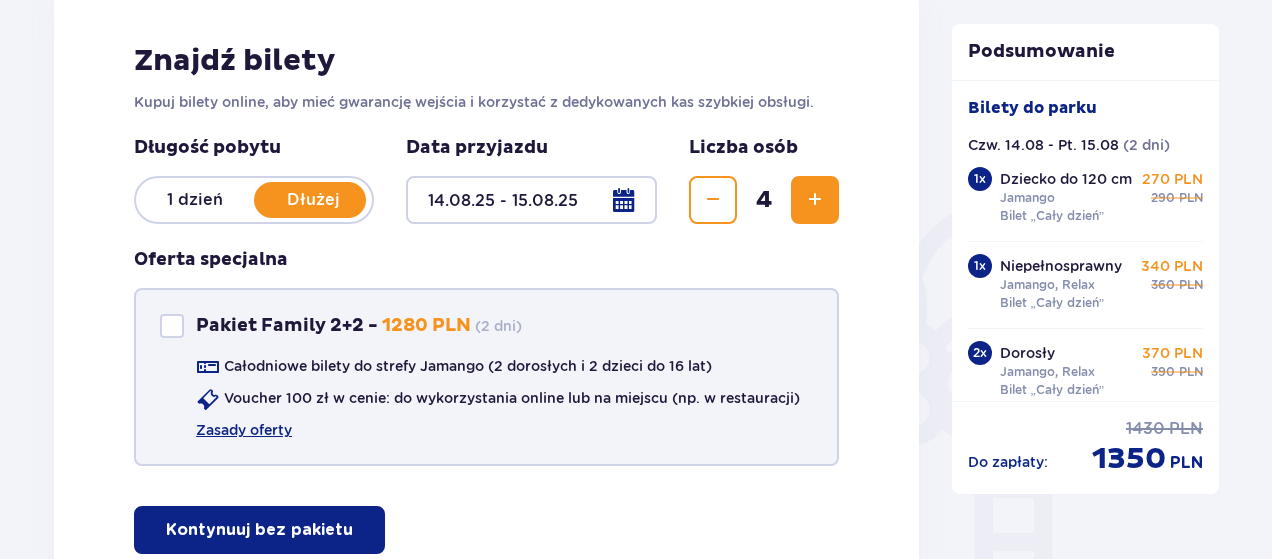 click at bounding box center (172, 326) 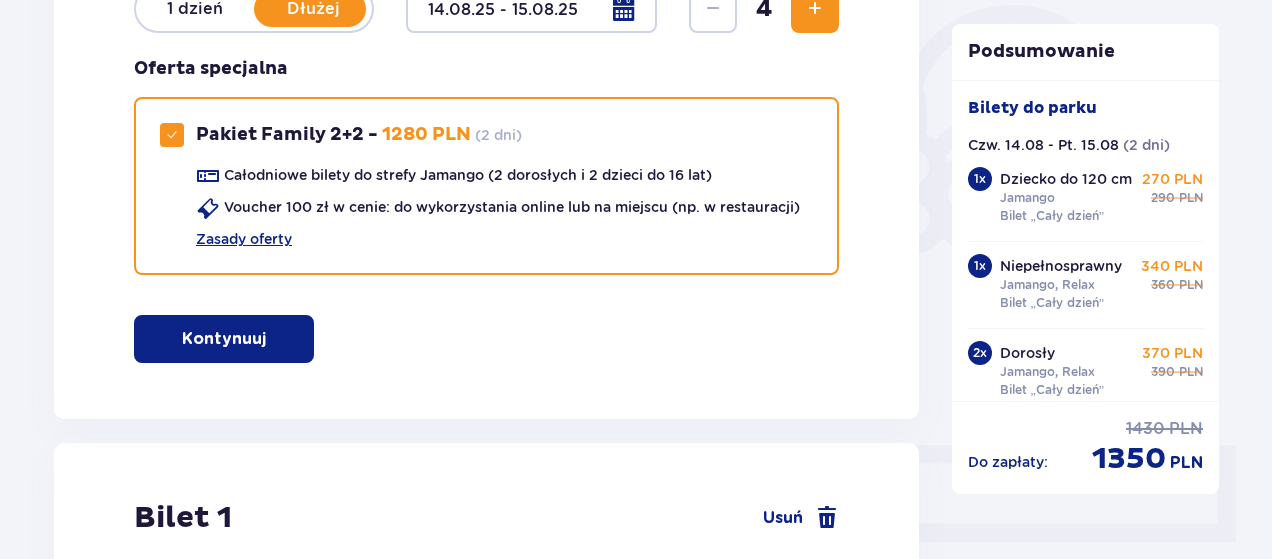 scroll, scrollTop: 500, scrollLeft: 0, axis: vertical 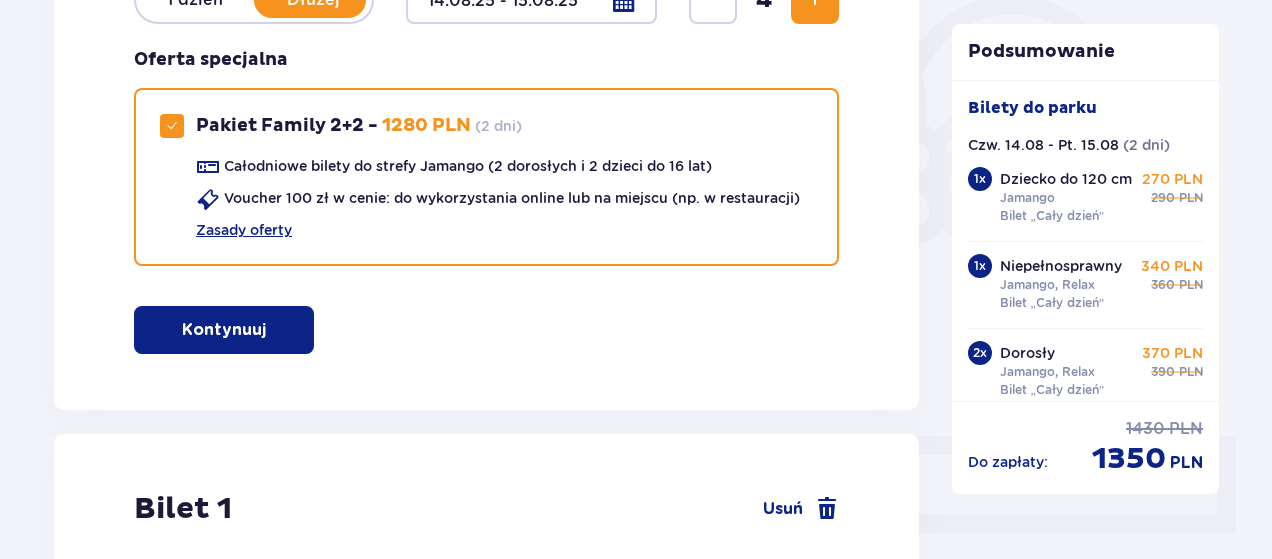 click on "Kontynuuj" at bounding box center (224, 330) 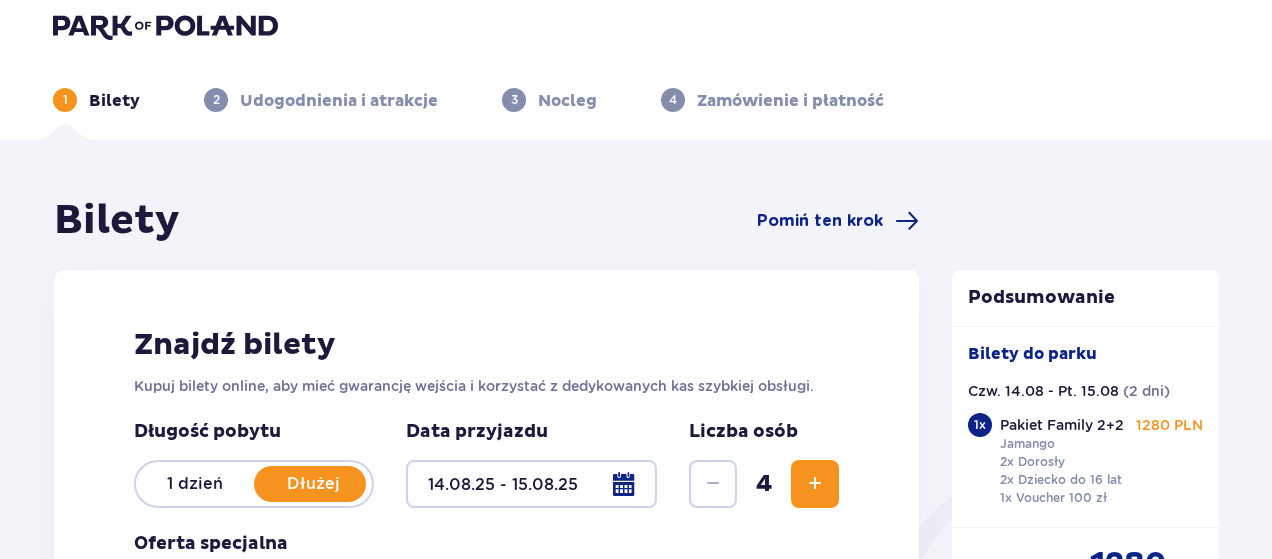 scroll, scrollTop: 0, scrollLeft: 0, axis: both 